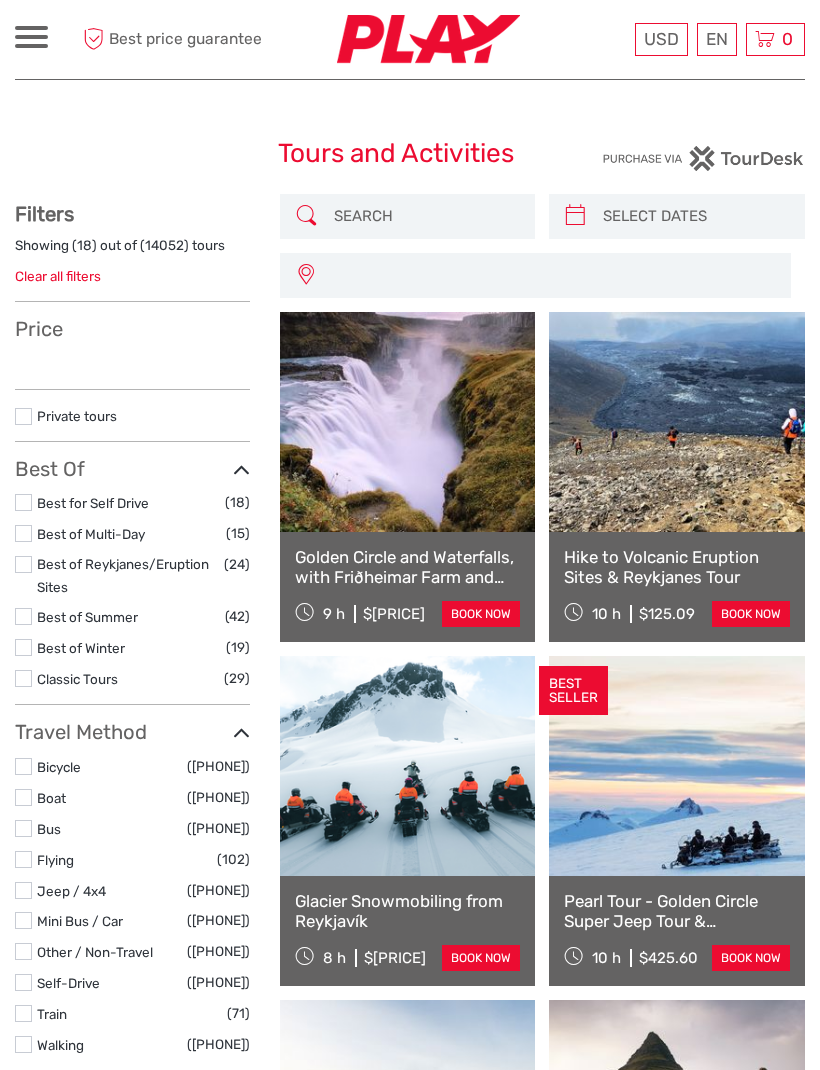 scroll, scrollTop: 0, scrollLeft: 0, axis: both 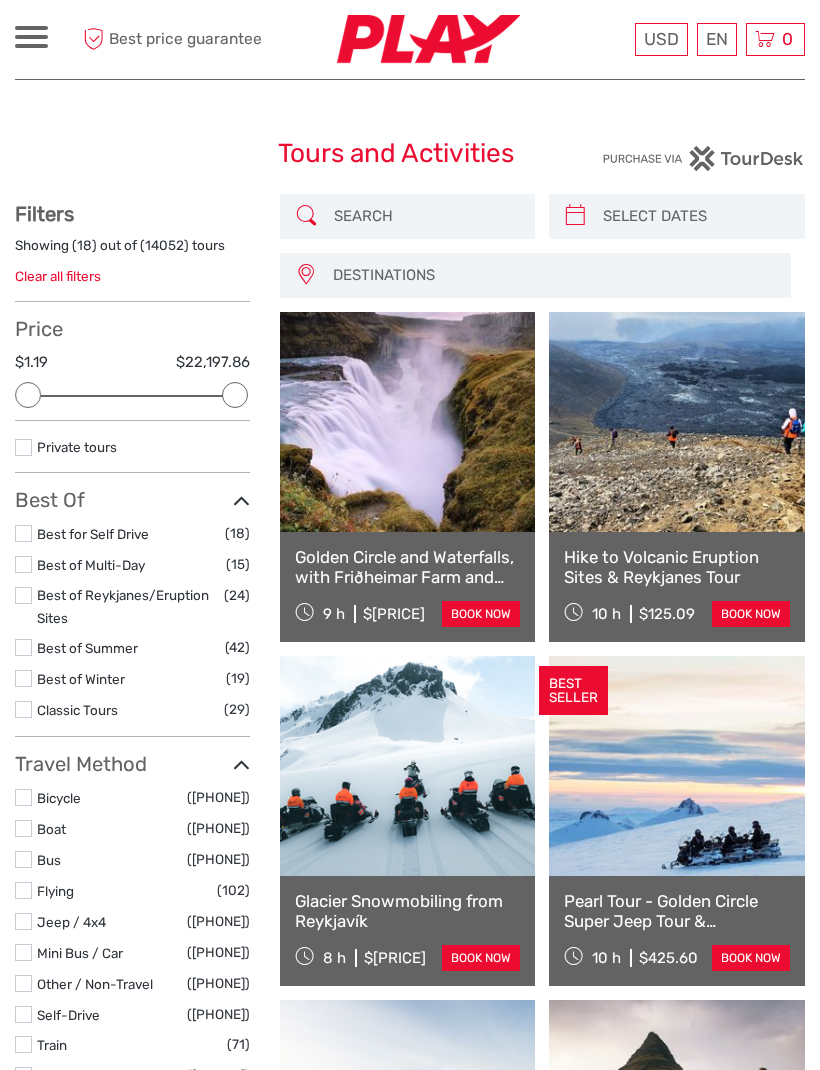 click at bounding box center [31, 28] 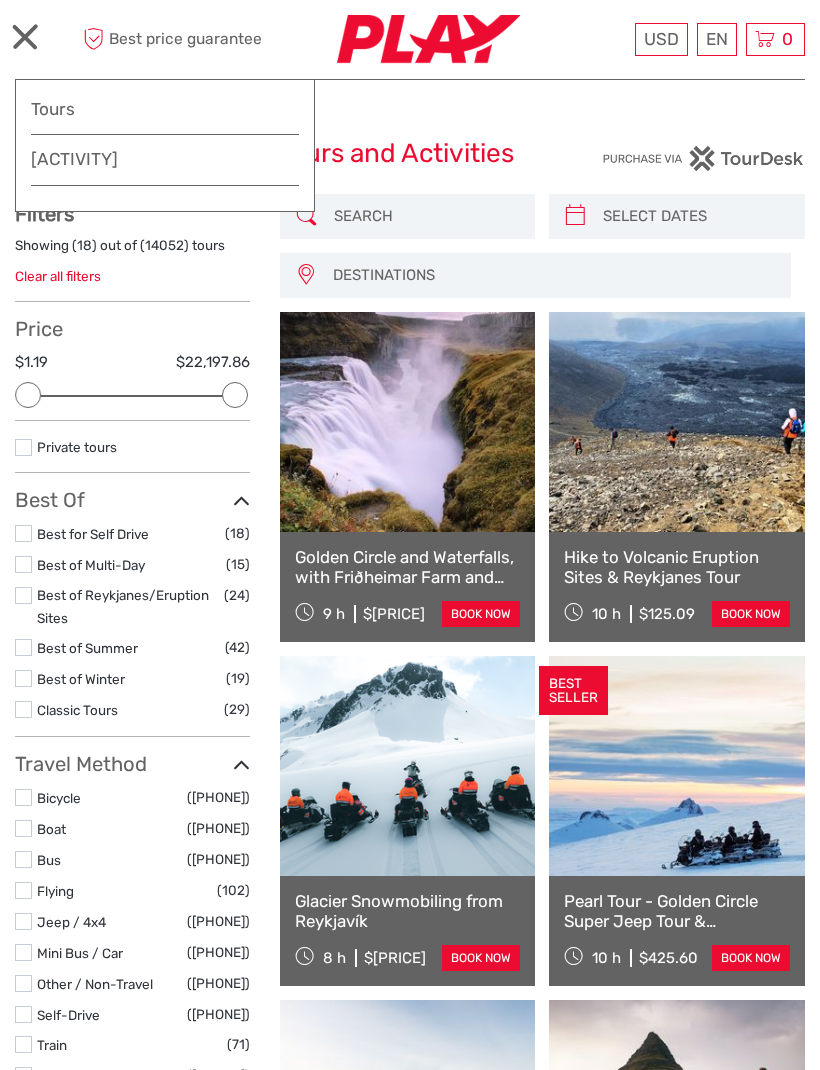 click on "Destinations" at bounding box center [165, 159] 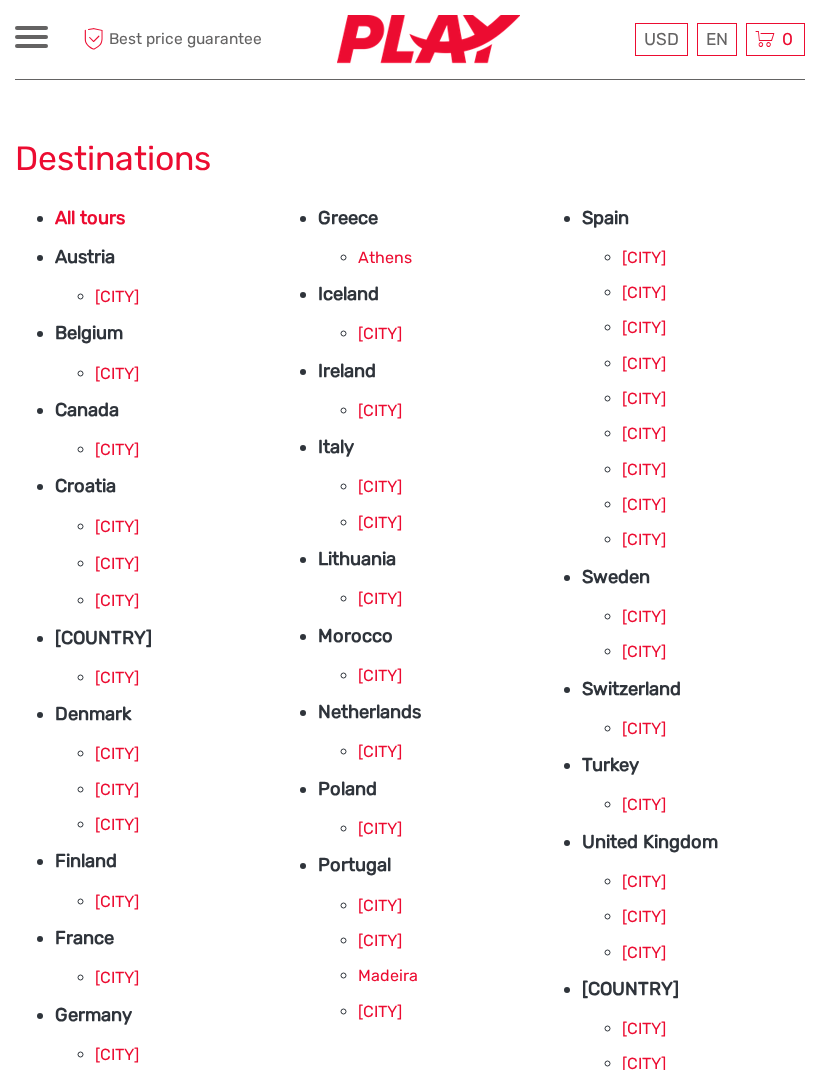scroll, scrollTop: 0, scrollLeft: 0, axis: both 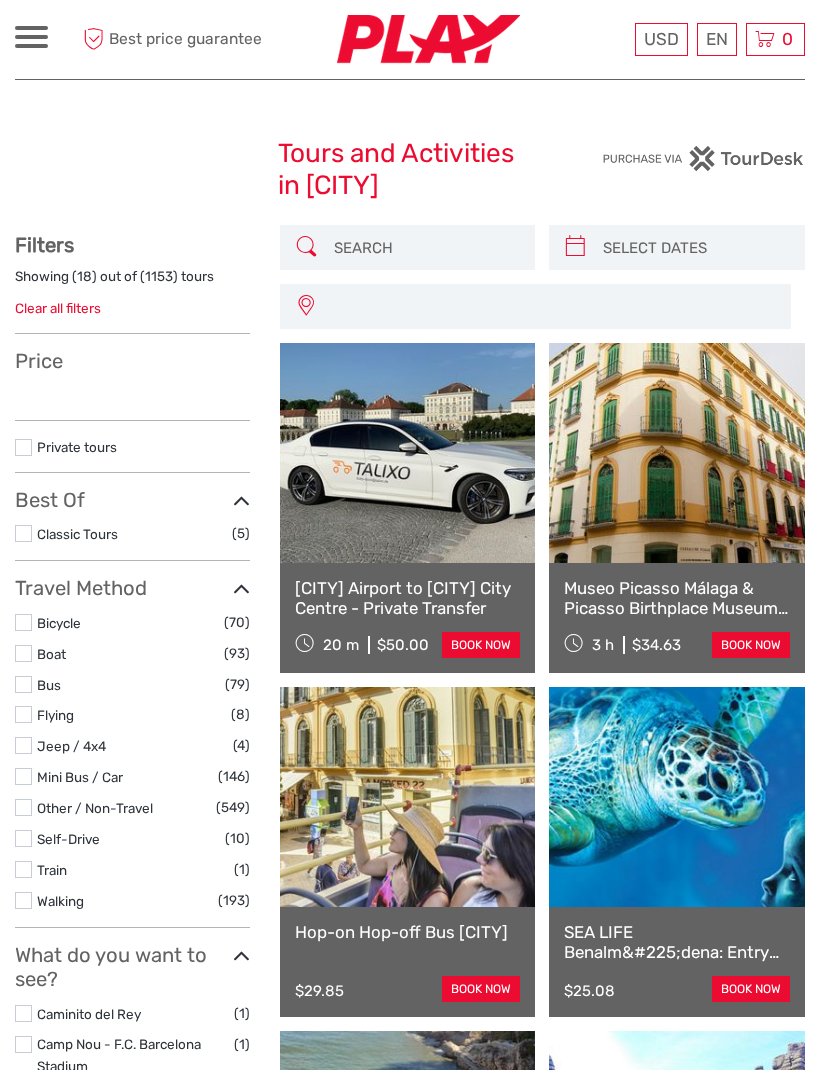 select 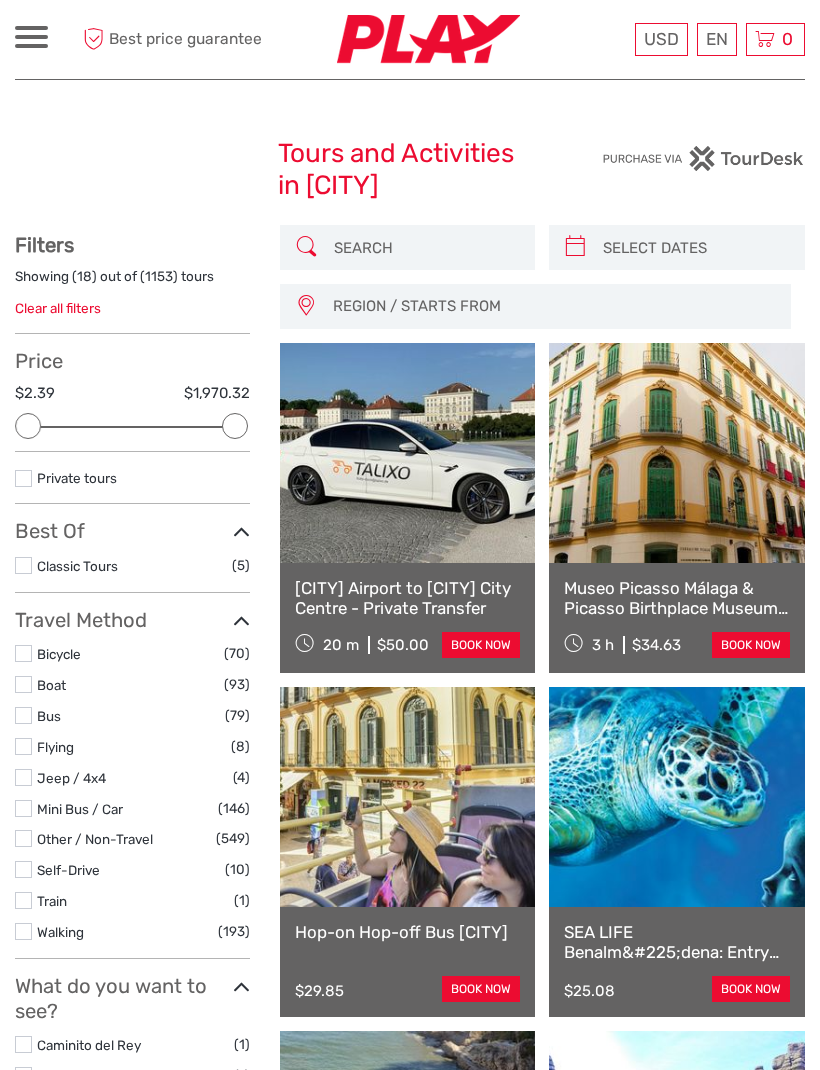 scroll, scrollTop: 0, scrollLeft: 0, axis: both 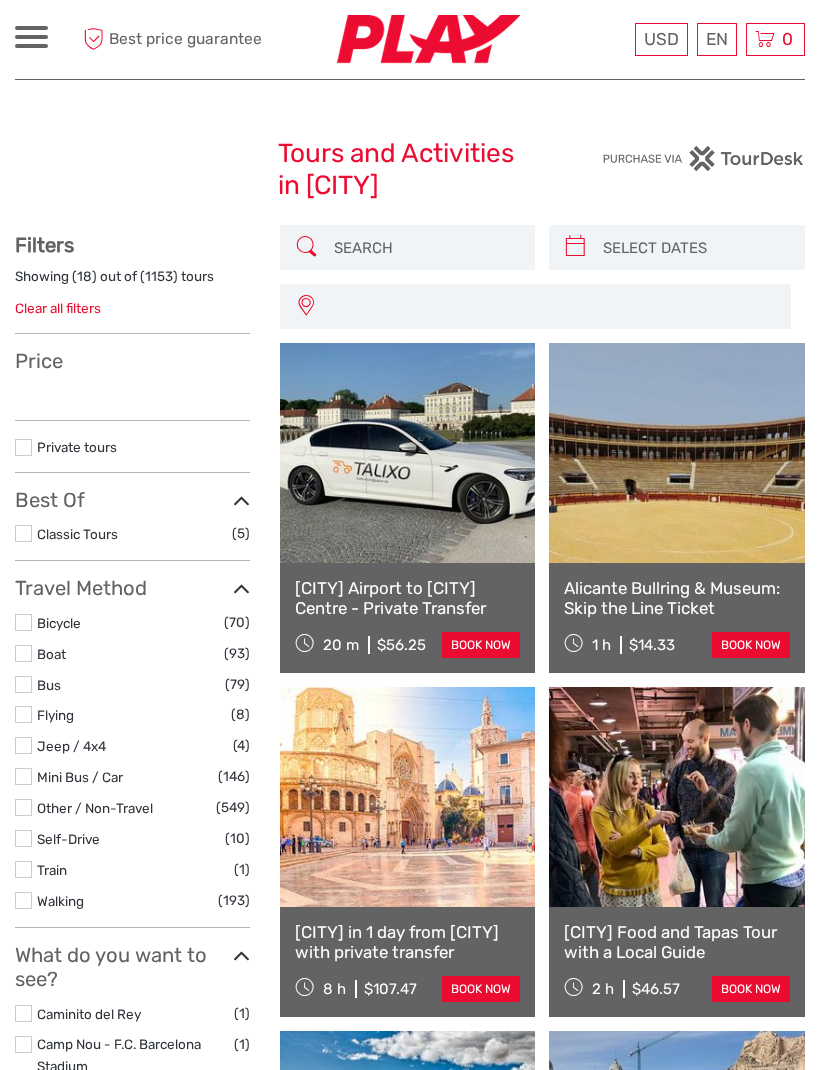 select 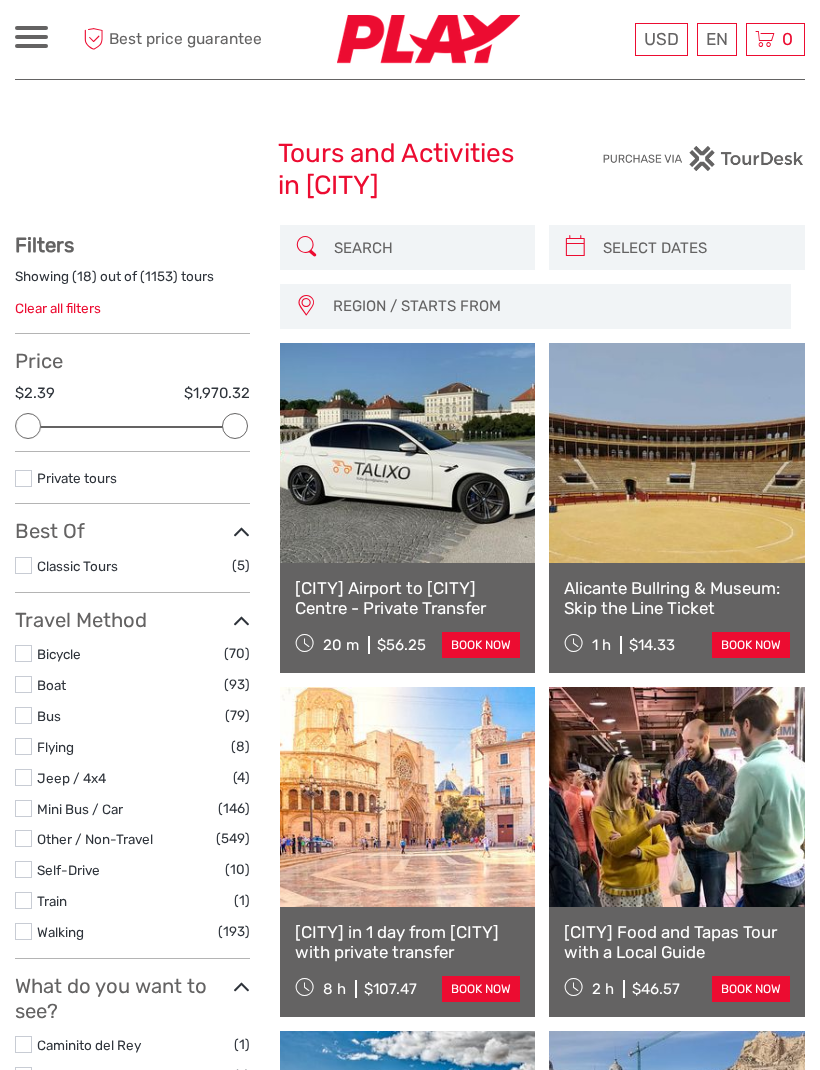scroll, scrollTop: 0, scrollLeft: 0, axis: both 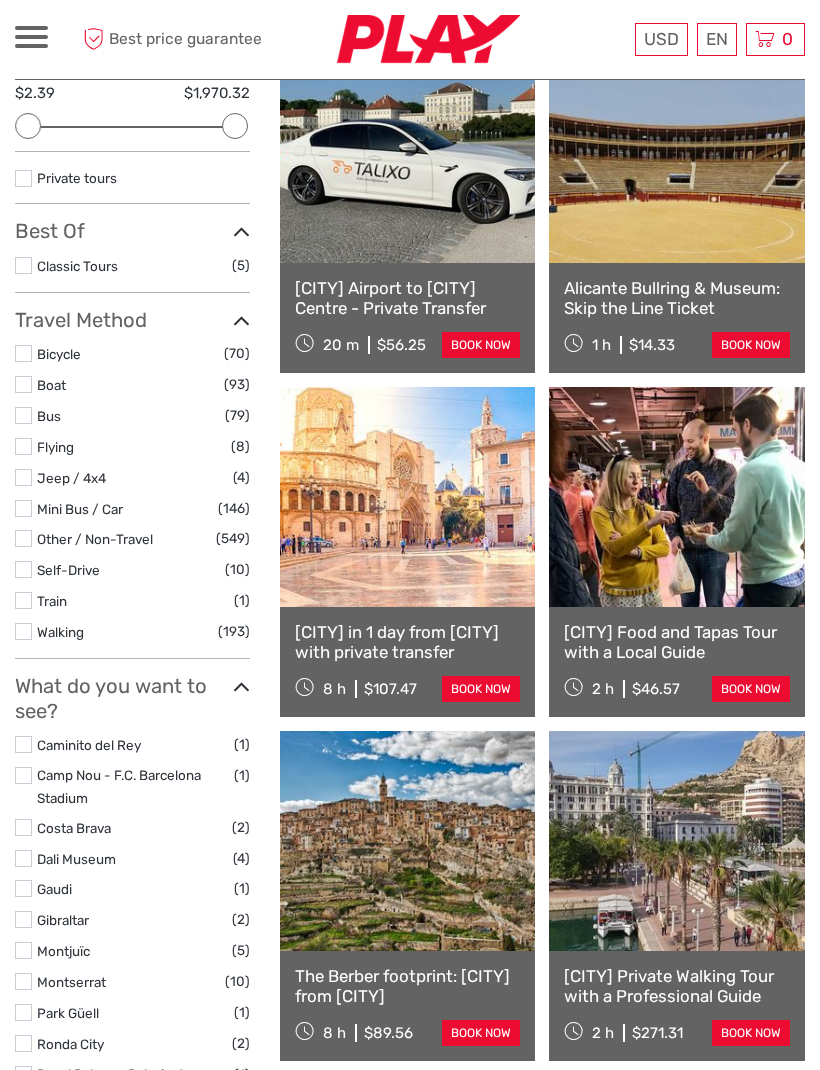 click on "[CITY] in 1 day from [CITY] with private transfer" at bounding box center (408, 642) 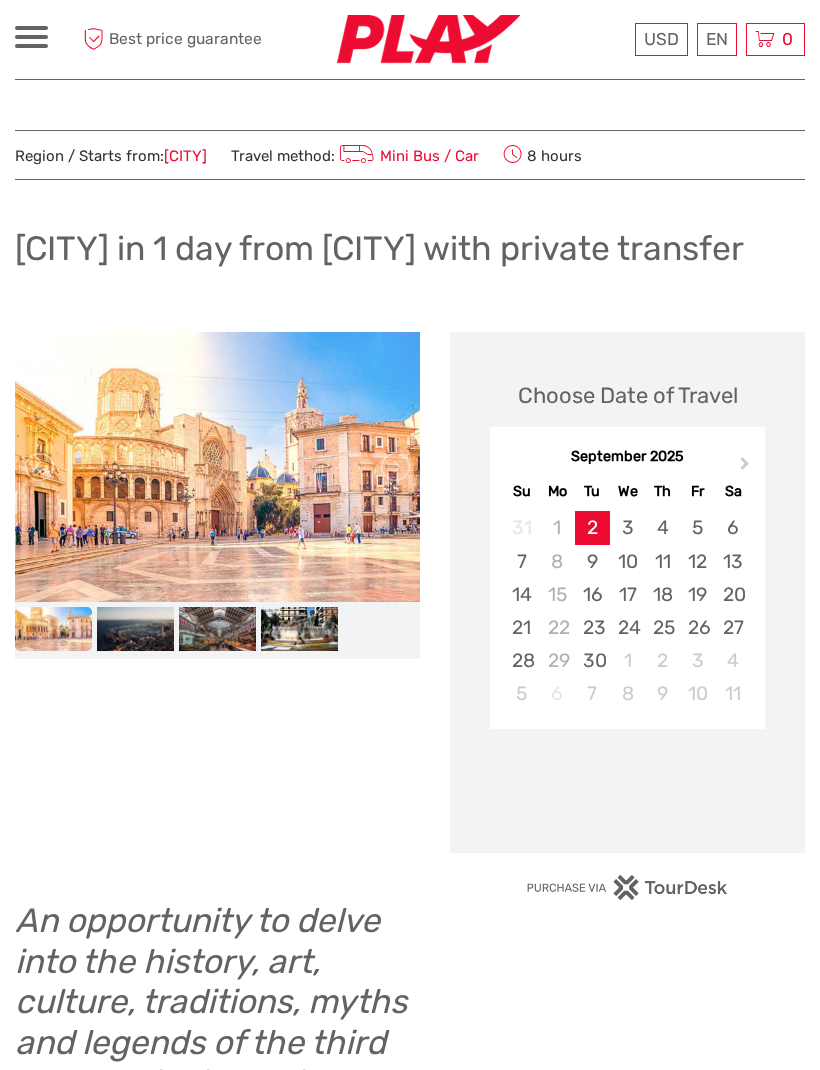 scroll, scrollTop: 0, scrollLeft: 0, axis: both 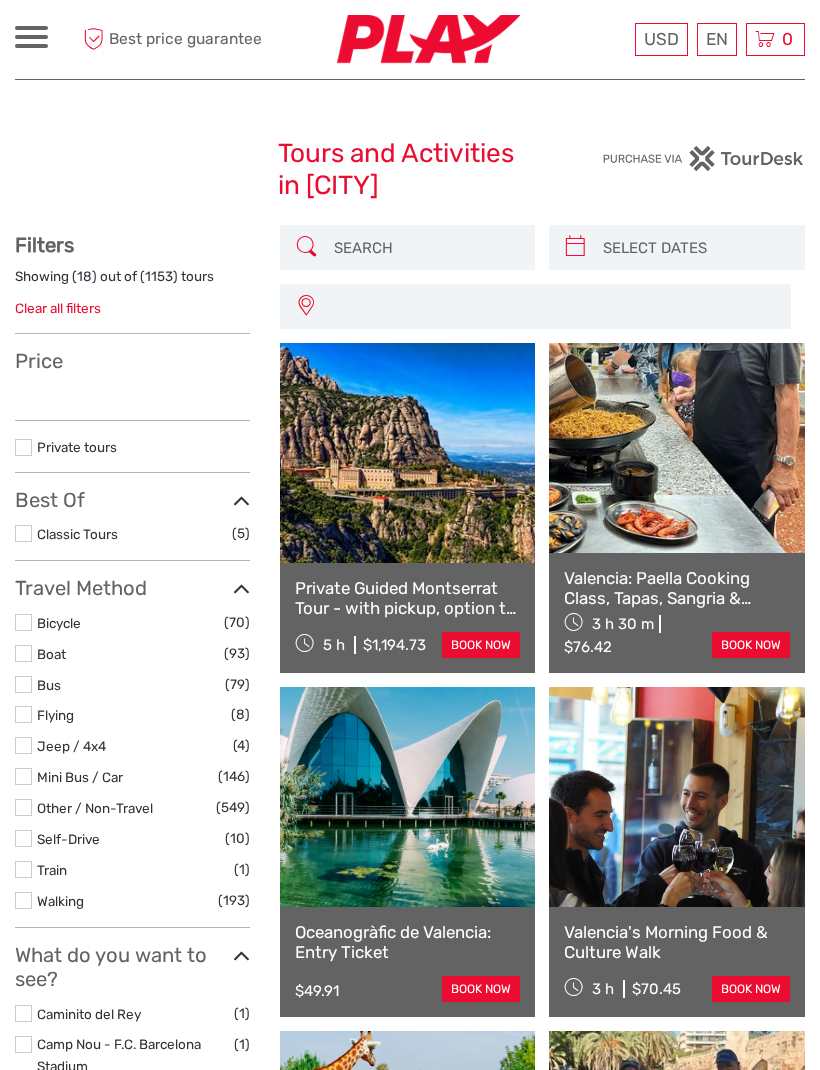 select 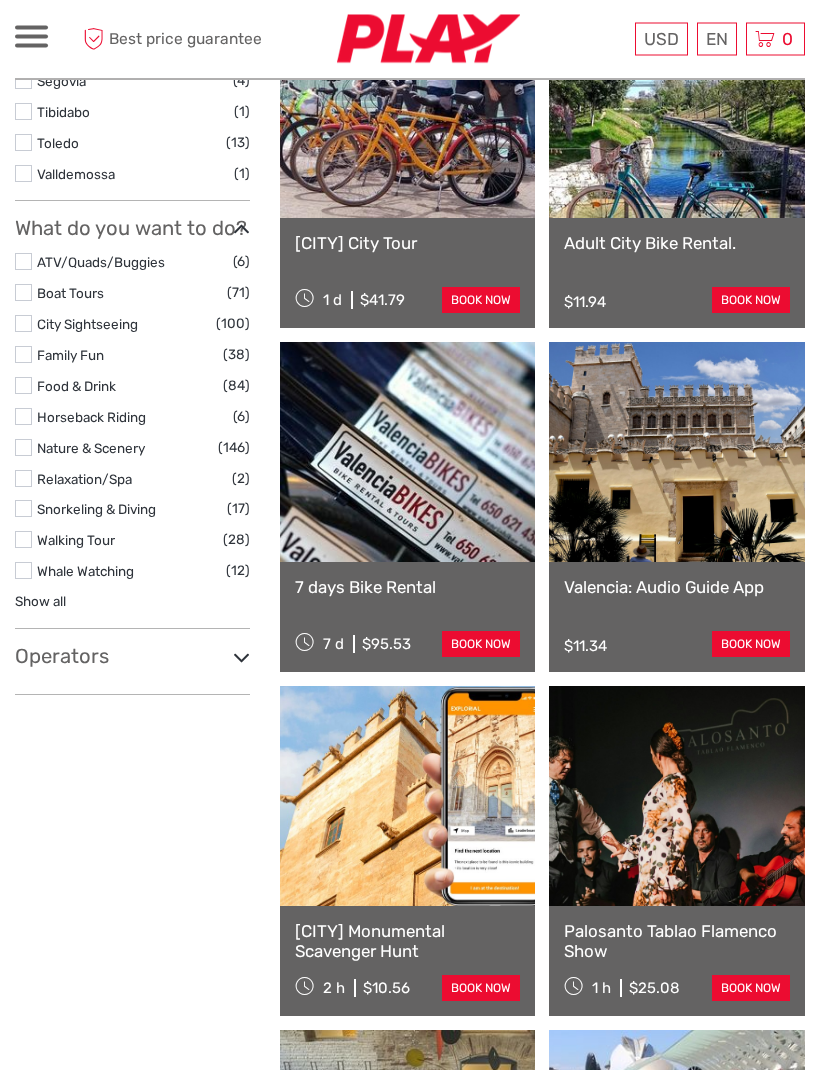 scroll, scrollTop: 1310, scrollLeft: 0, axis: vertical 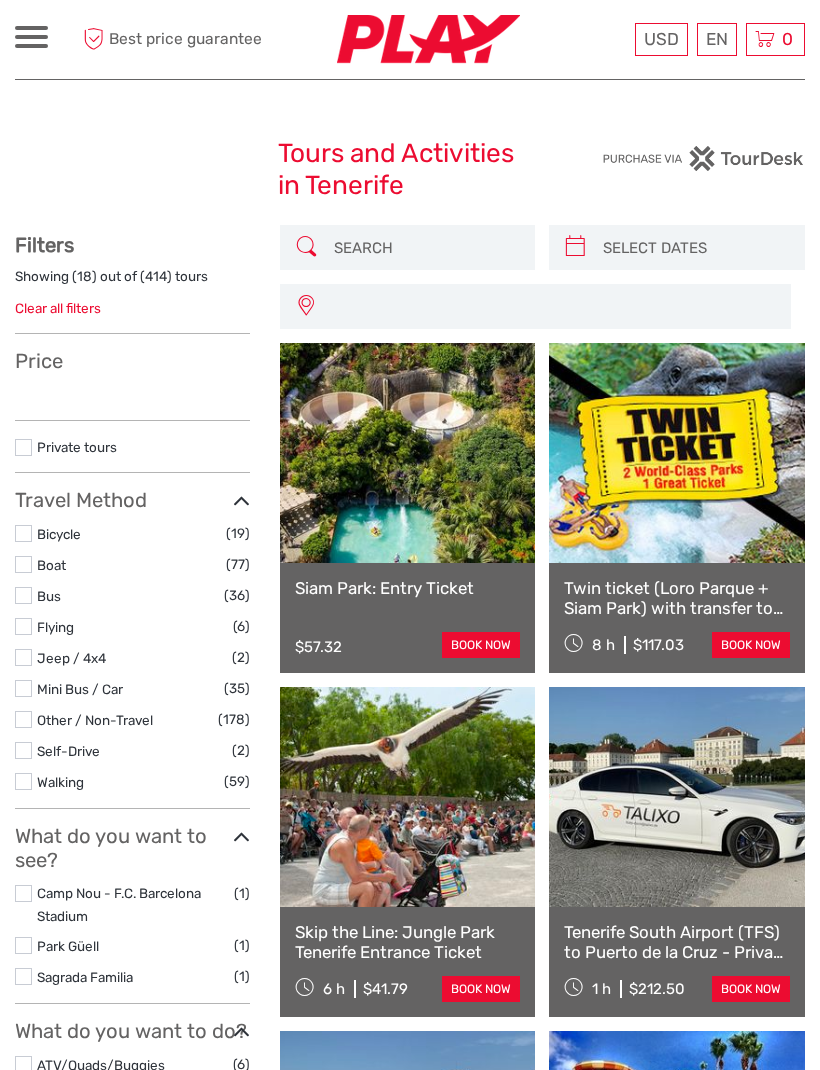 select 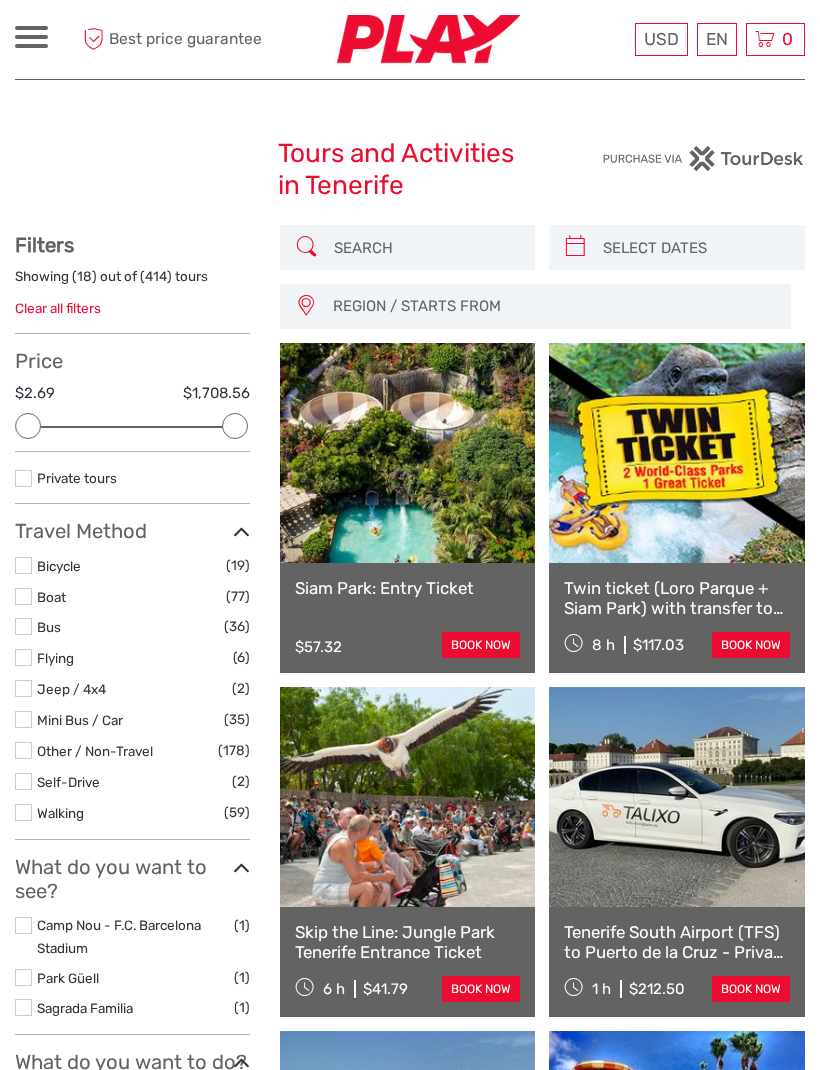 scroll, scrollTop: 0, scrollLeft: 0, axis: both 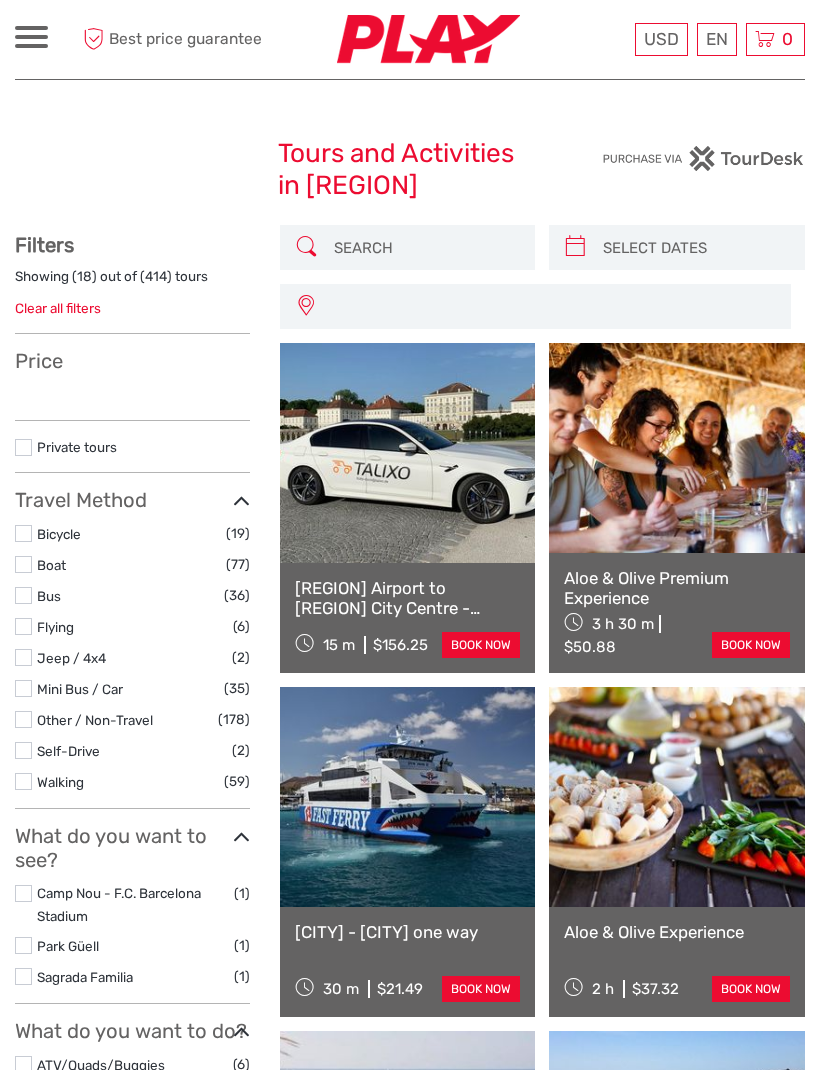 select 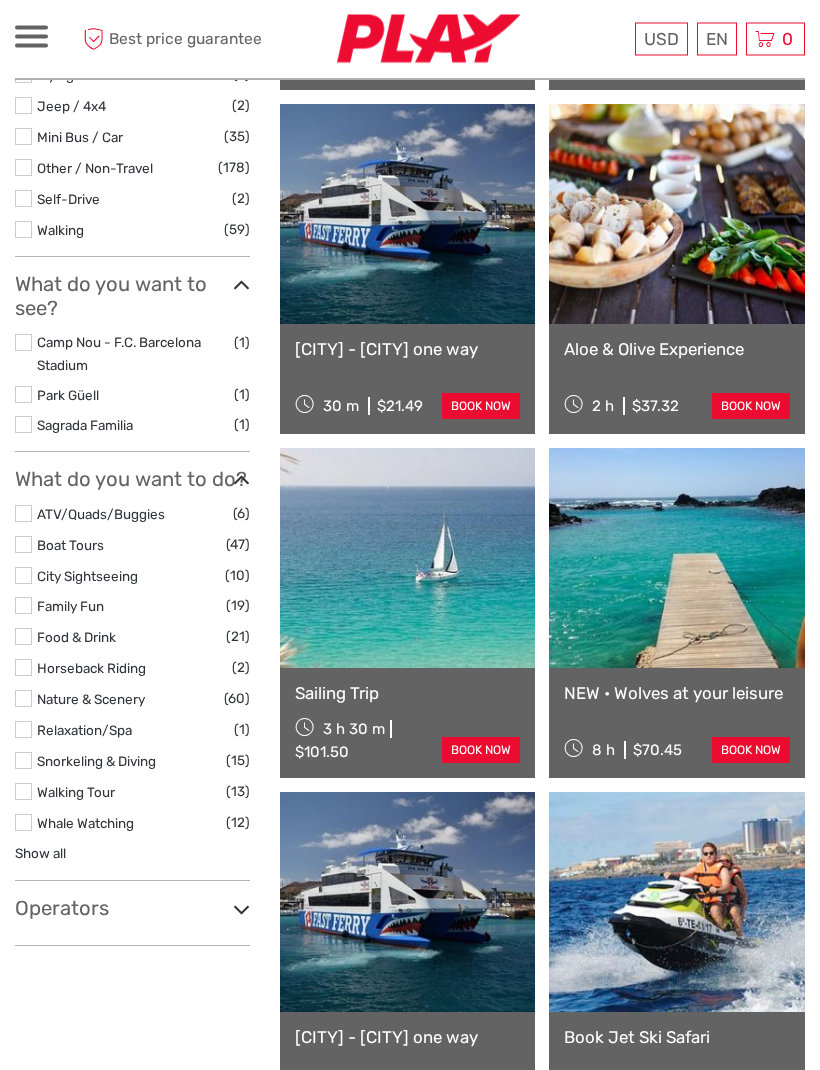 scroll, scrollTop: 580, scrollLeft: 0, axis: vertical 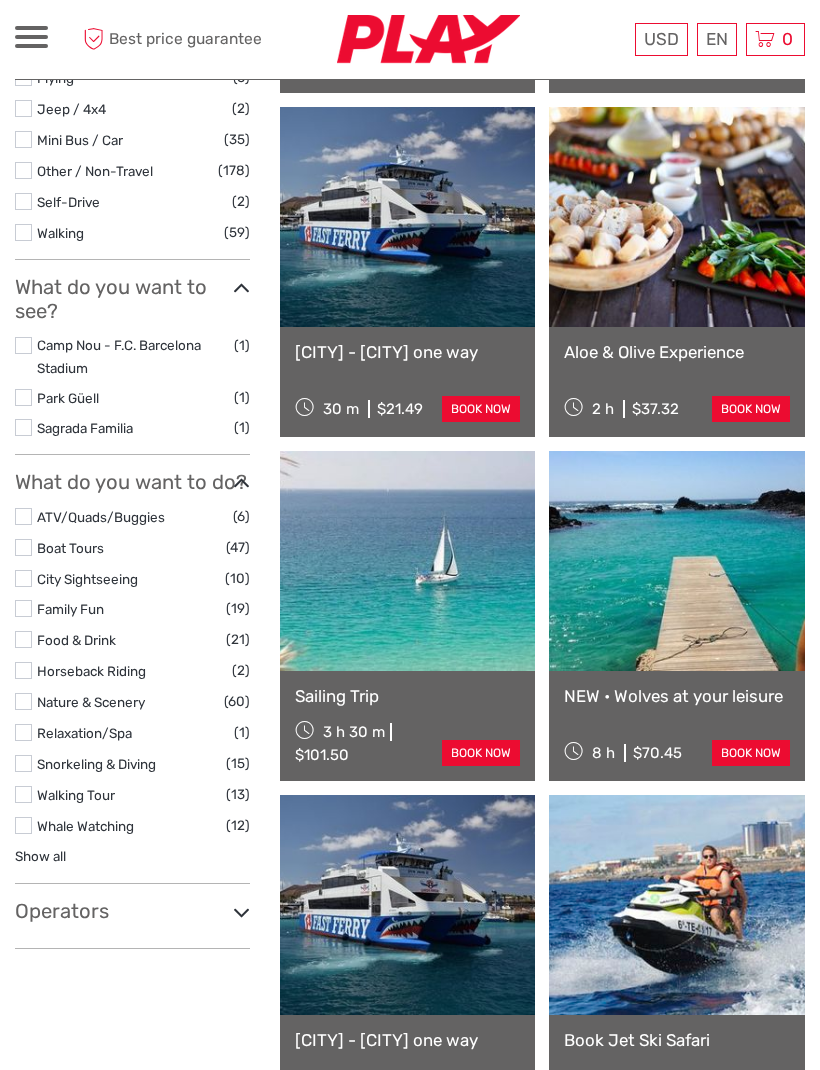 click on "[CITY] - [CITY] one way" at bounding box center (408, 352) 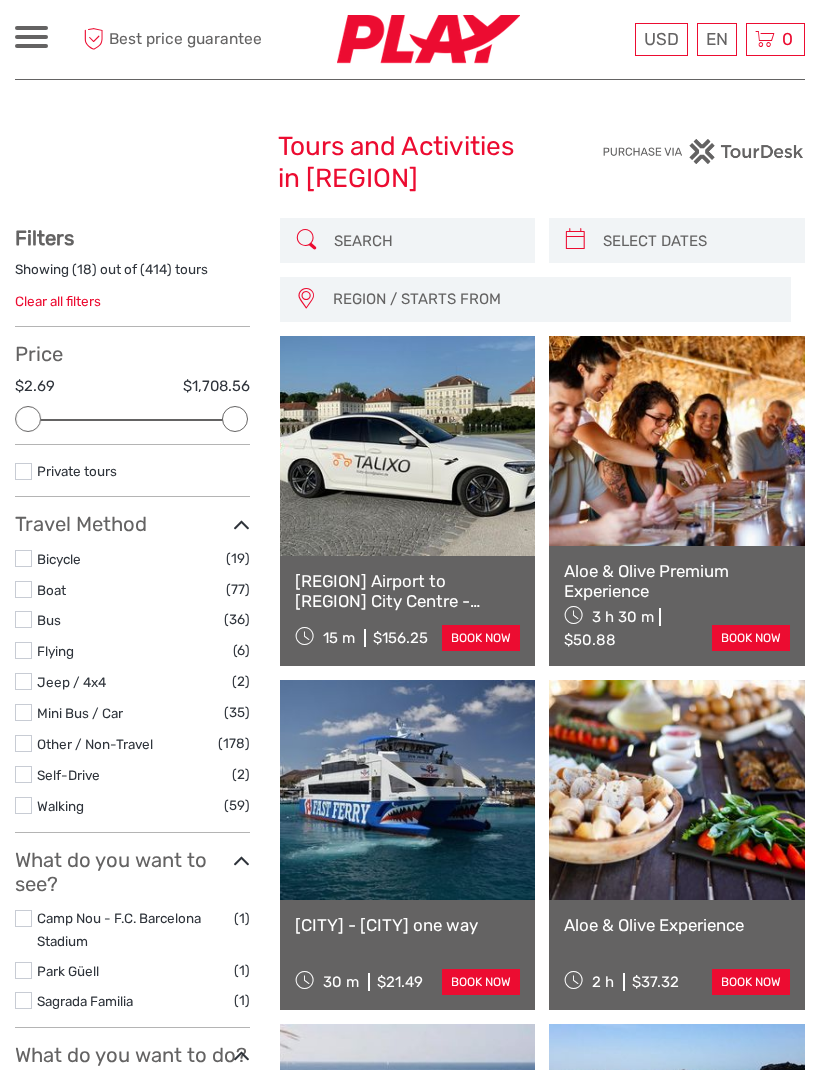 scroll, scrollTop: 0, scrollLeft: 0, axis: both 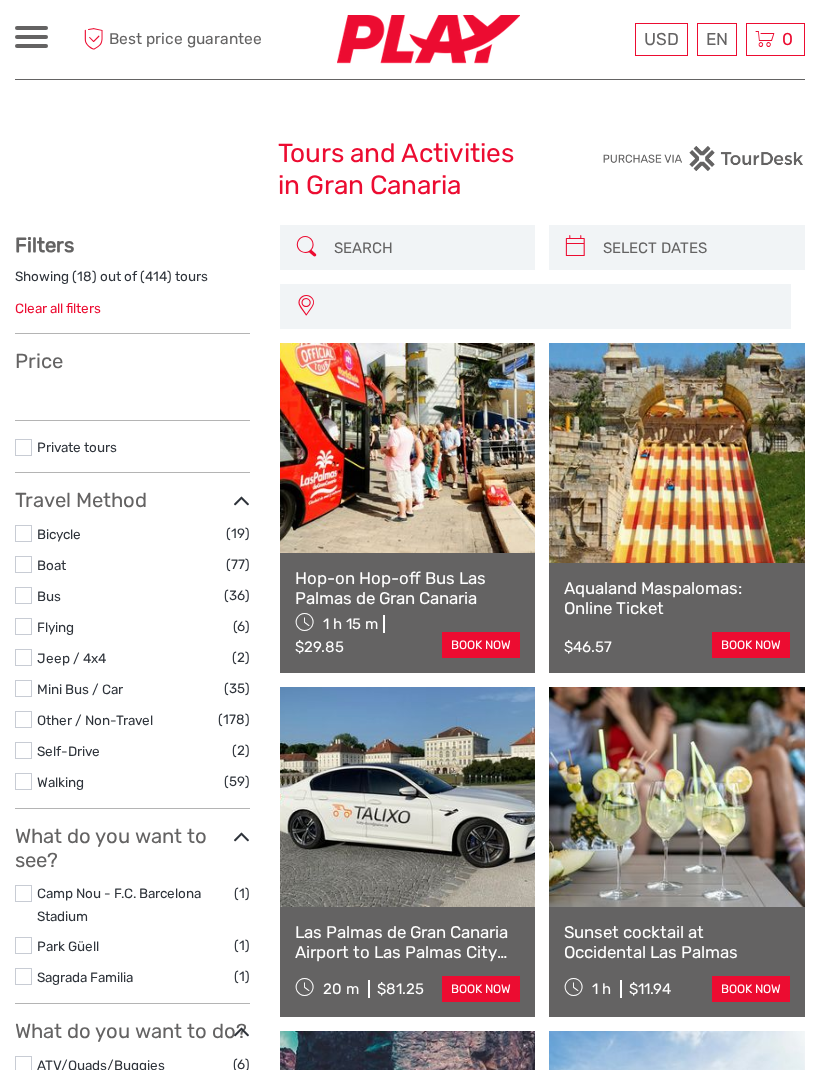 select 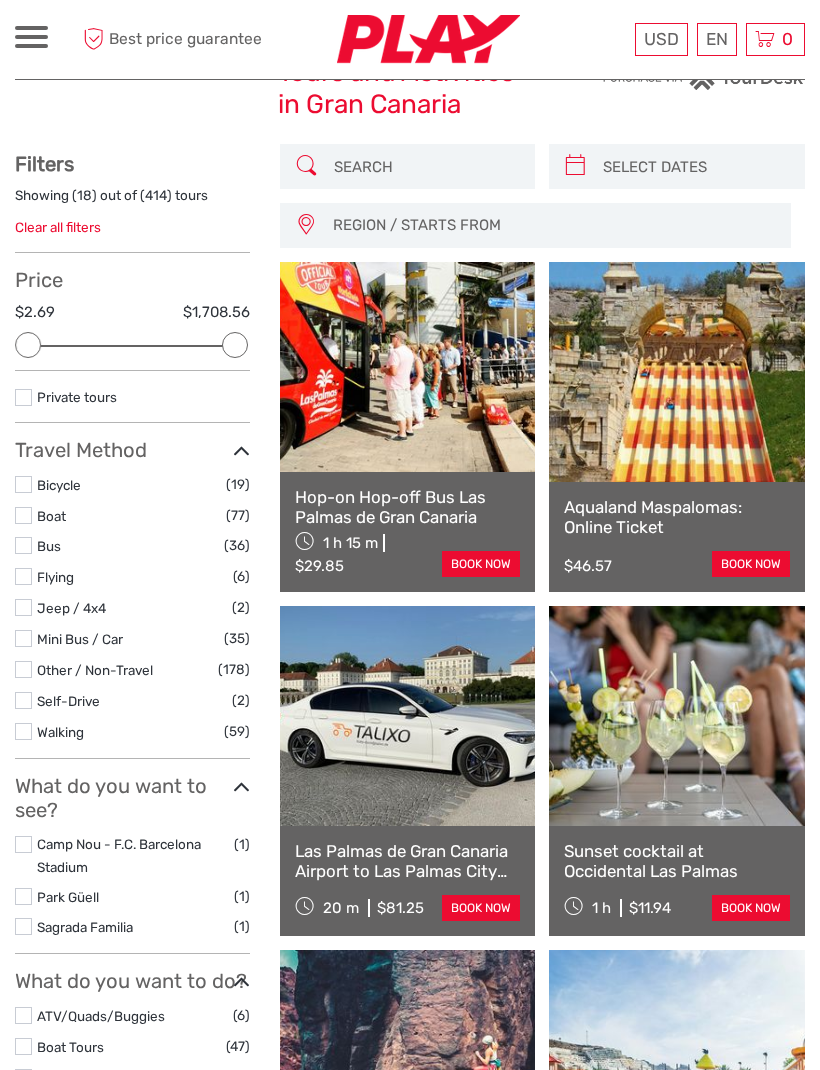 scroll, scrollTop: 163, scrollLeft: 0, axis: vertical 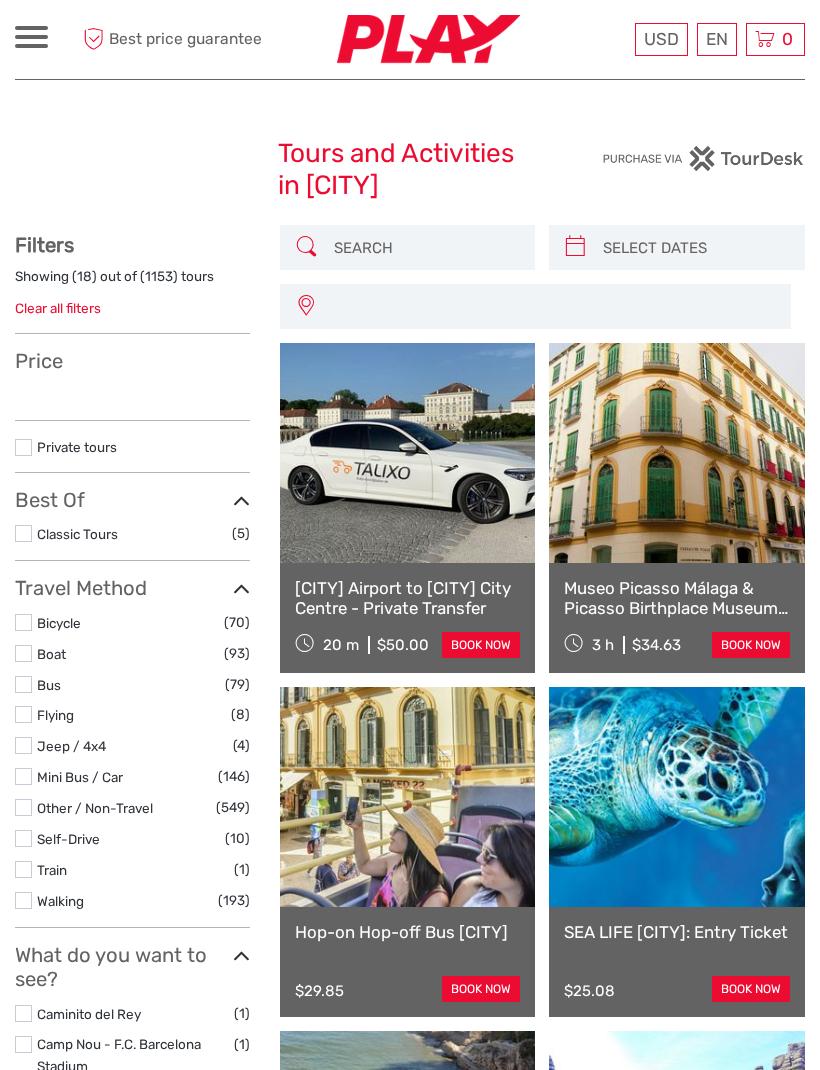 select 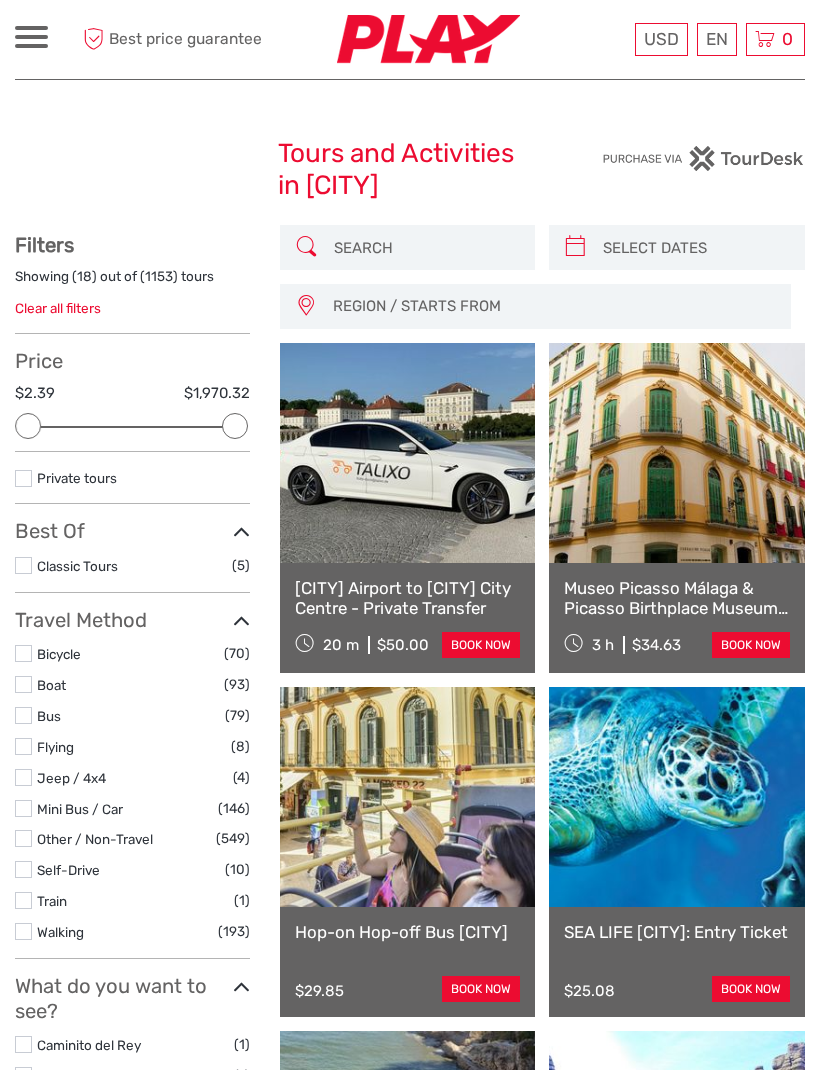 scroll, scrollTop: 0, scrollLeft: 0, axis: both 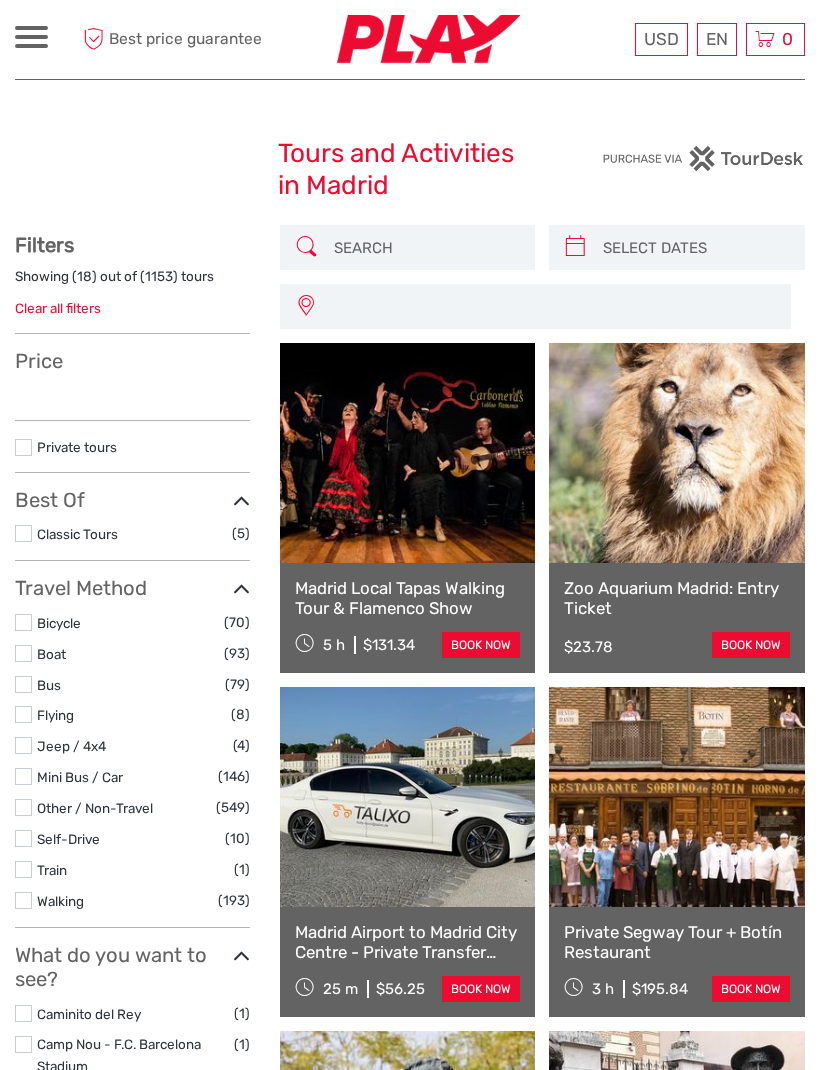 select 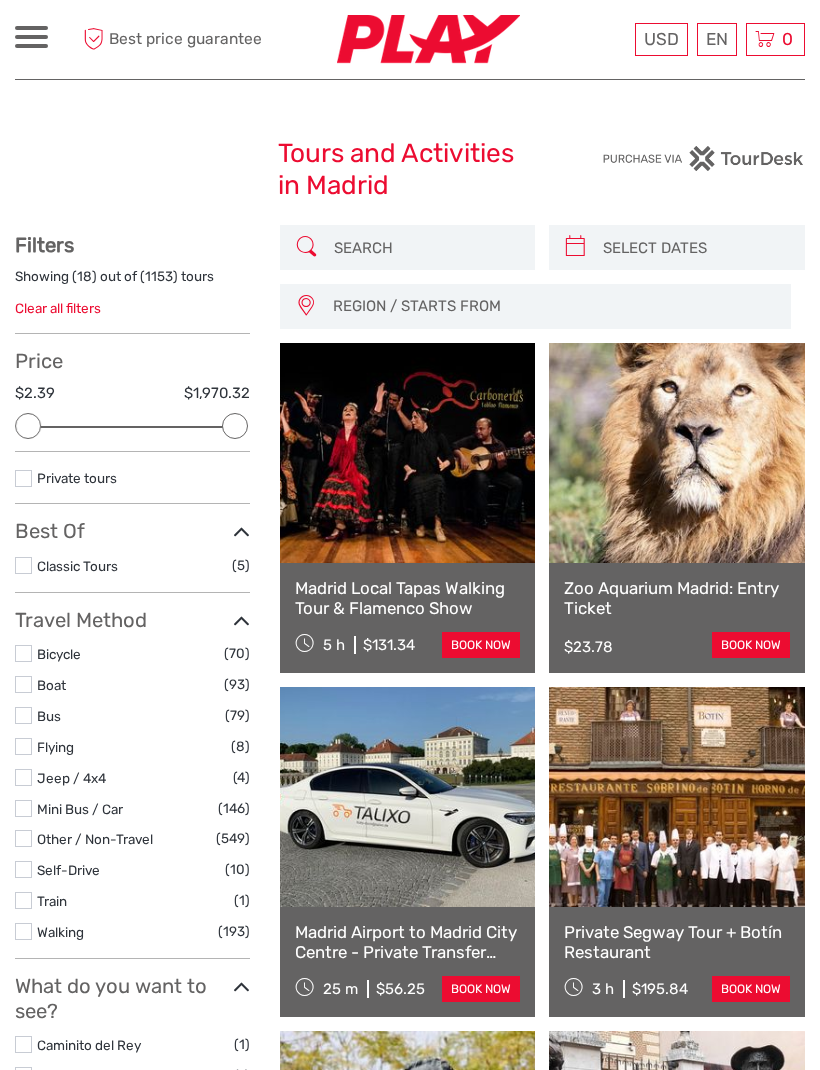 scroll, scrollTop: 5, scrollLeft: 0, axis: vertical 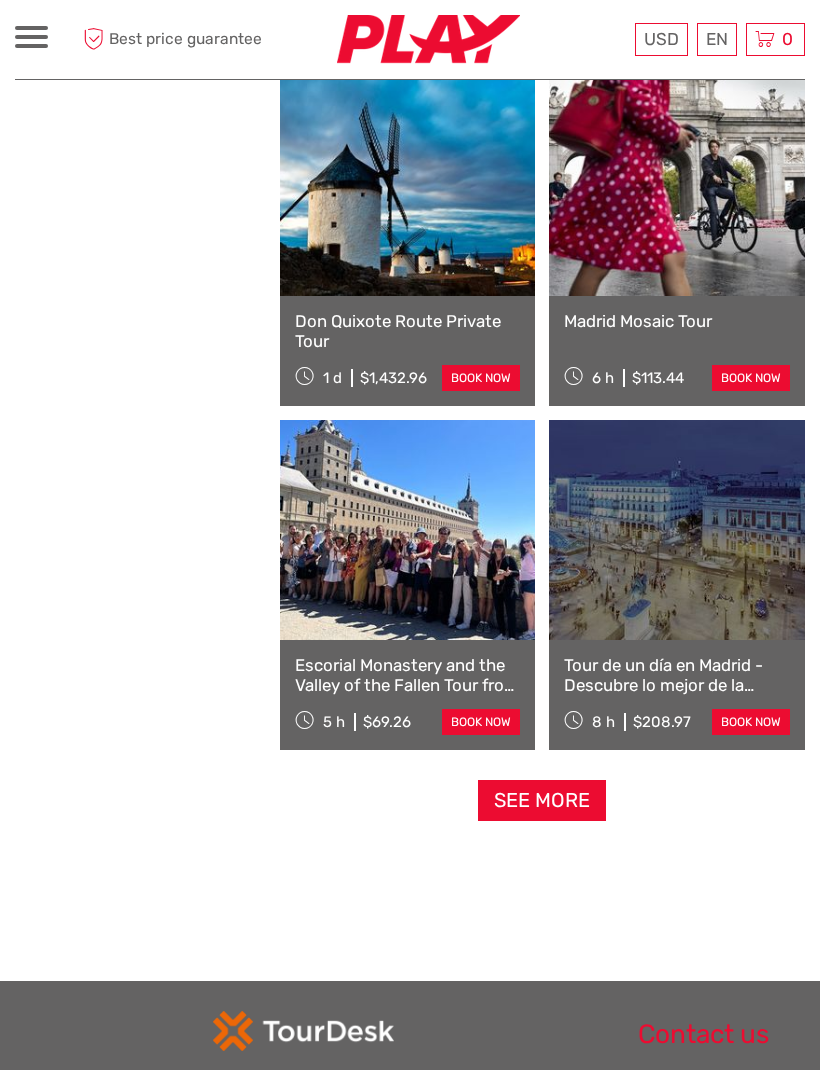 click on "See more" at bounding box center (542, 800) 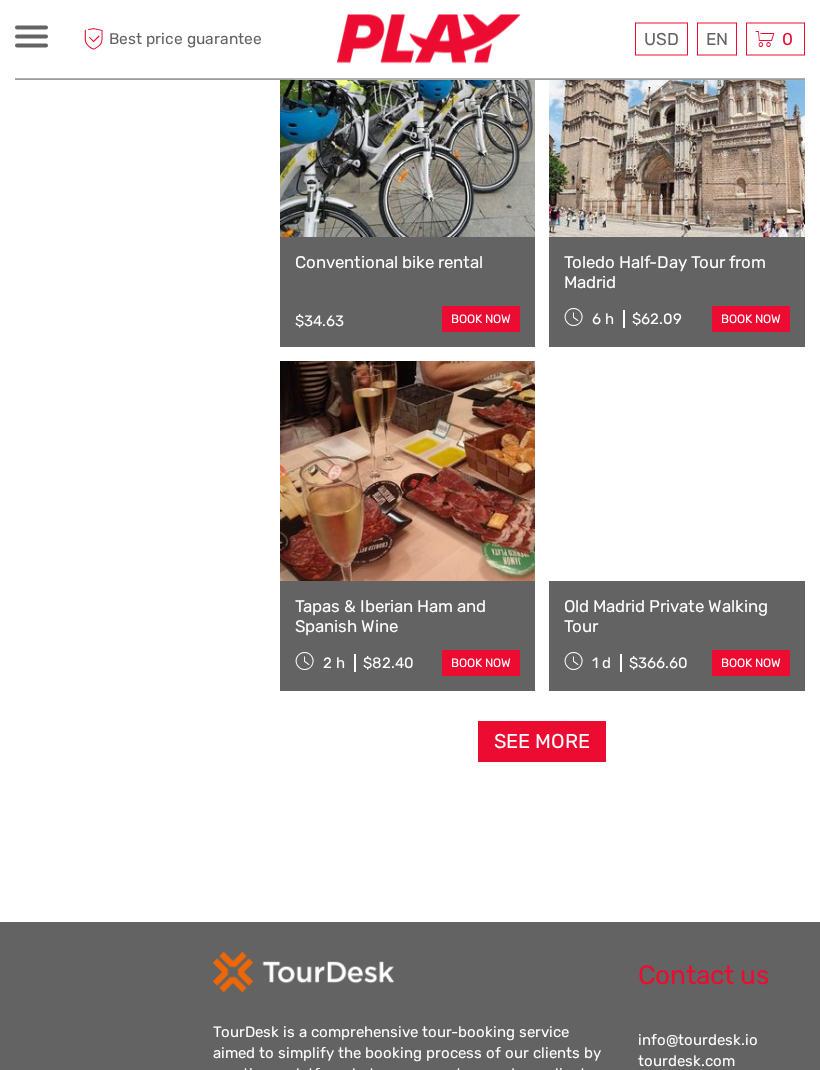 scroll, scrollTop: 5830, scrollLeft: 0, axis: vertical 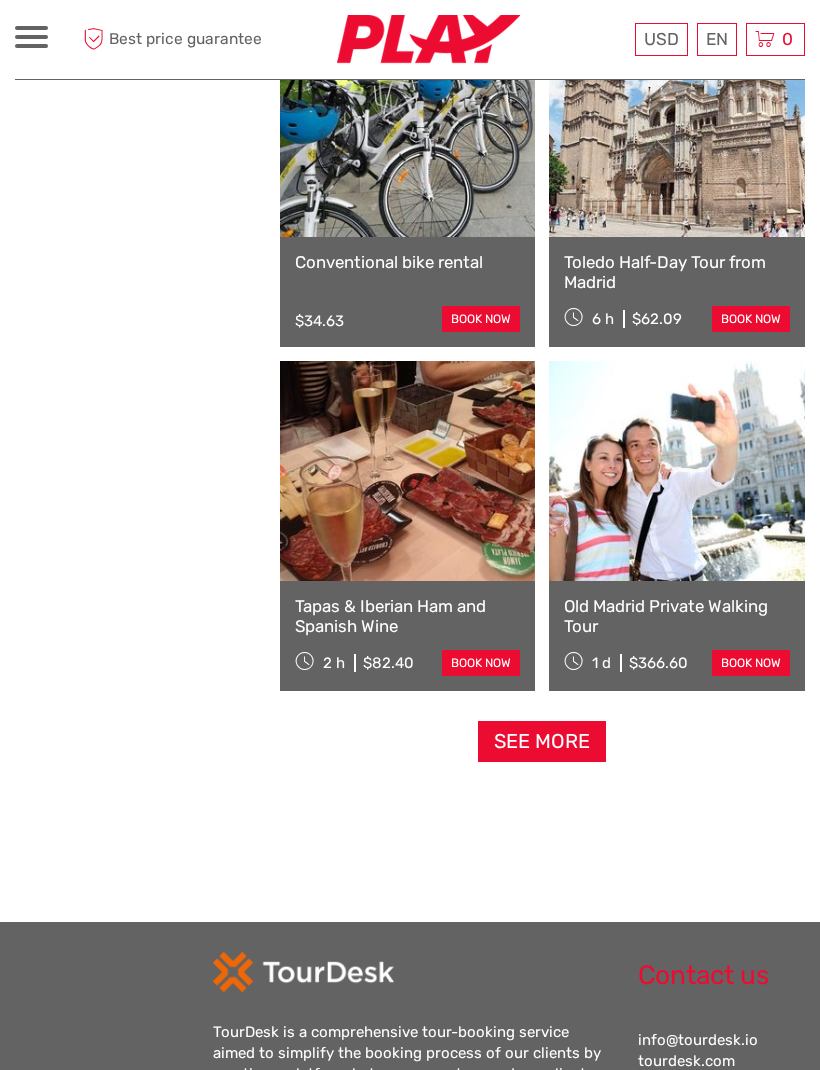 click on "See more" at bounding box center (542, 741) 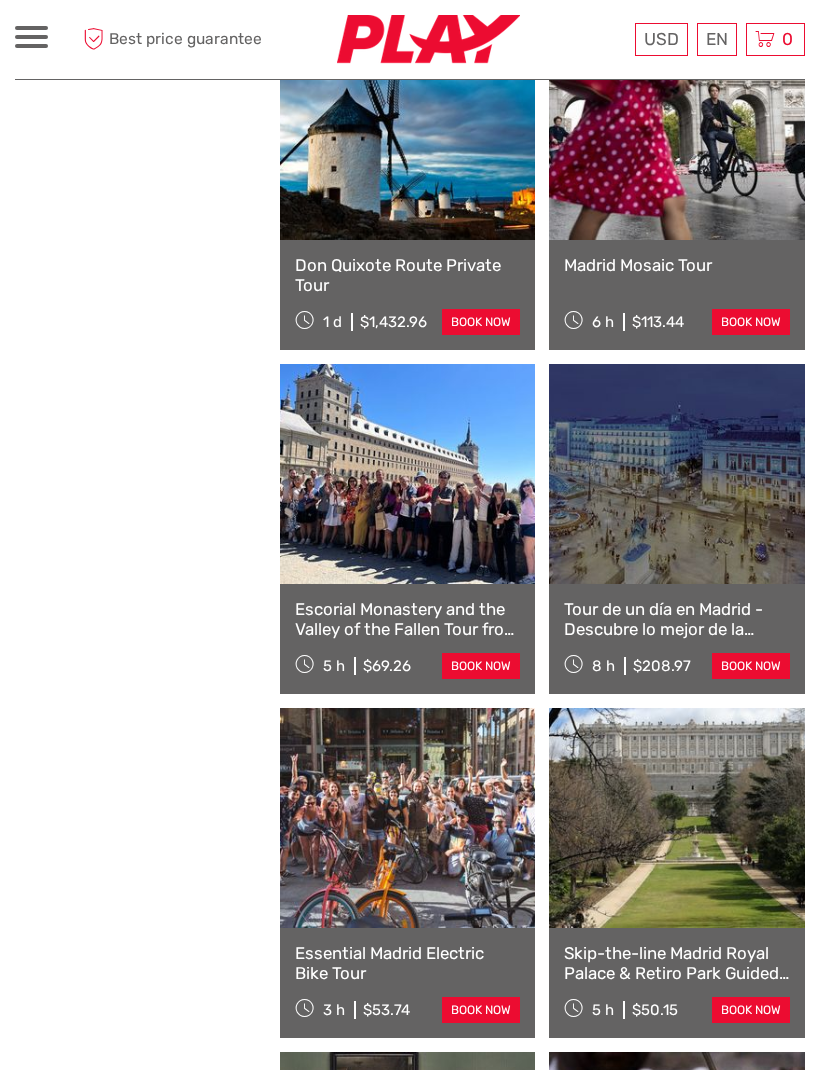scroll, scrollTop: 2730, scrollLeft: 0, axis: vertical 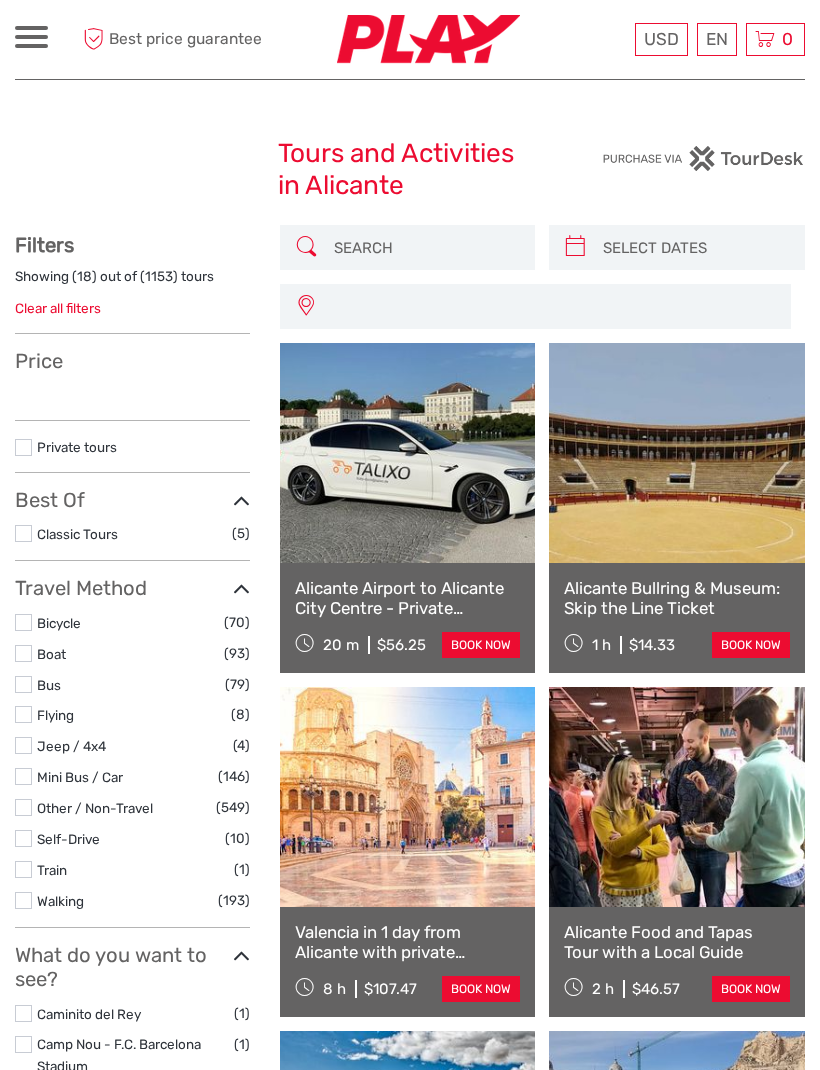 select 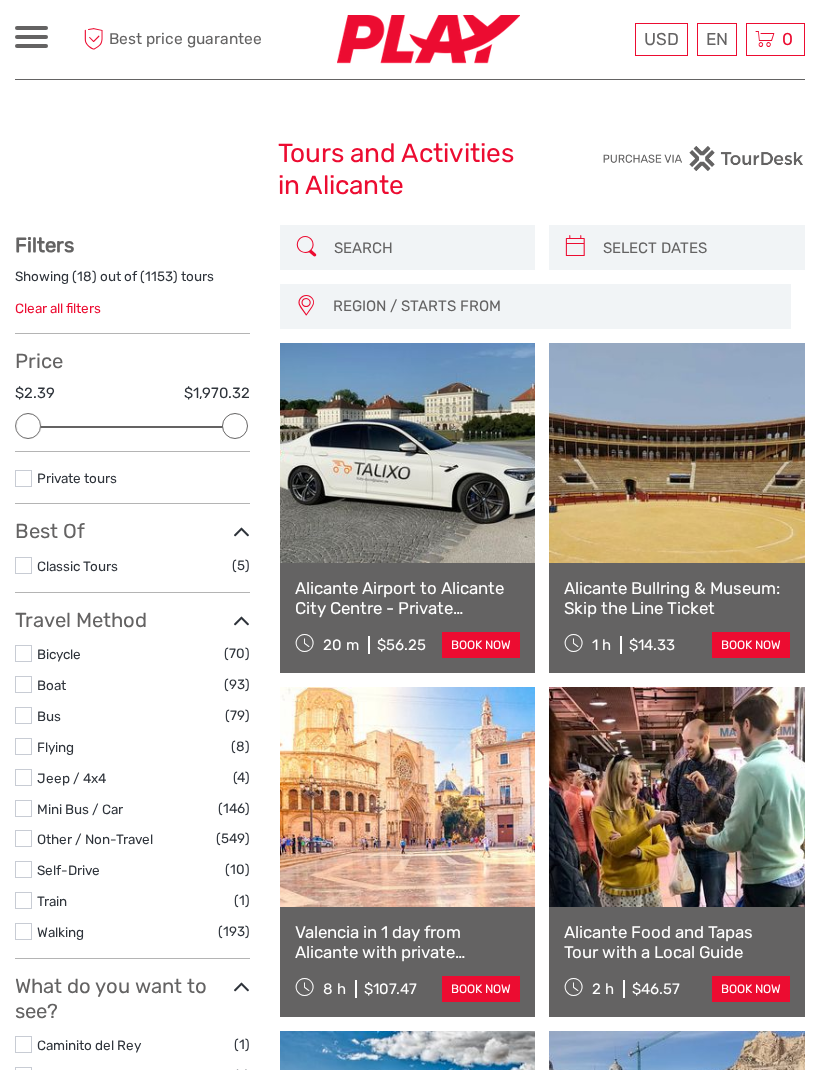scroll, scrollTop: 0, scrollLeft: 0, axis: both 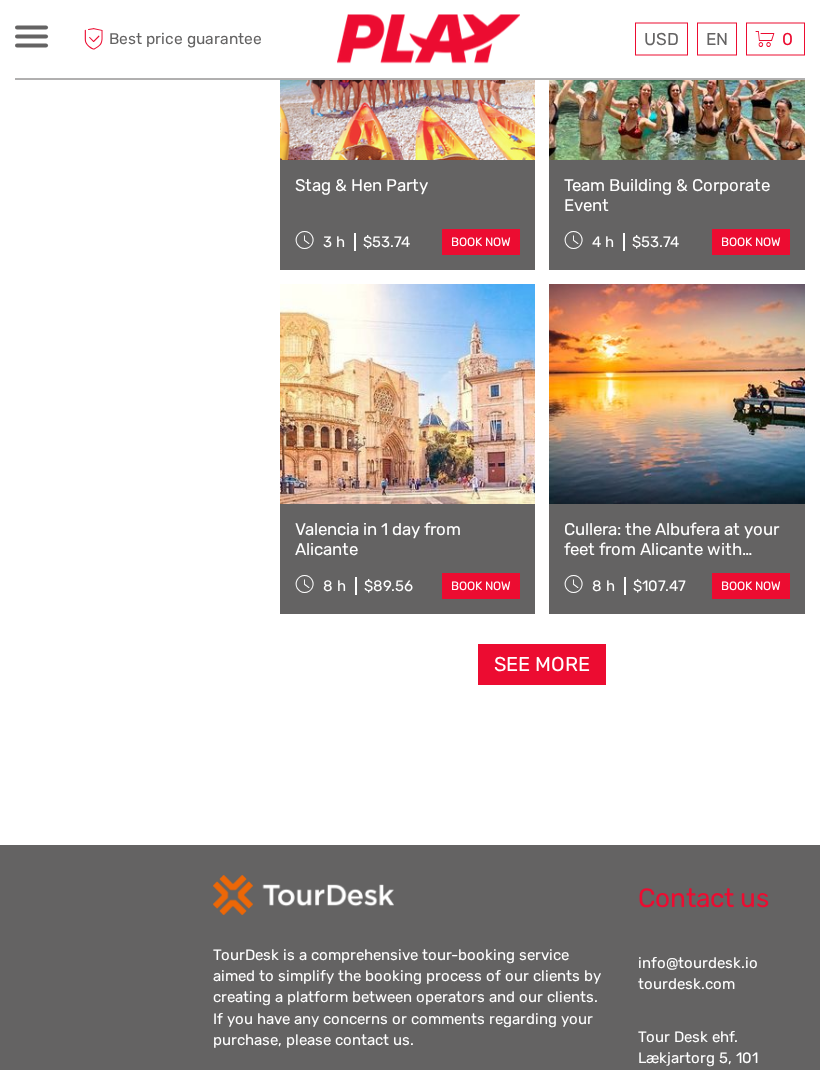 click on "See more" at bounding box center (542, 665) 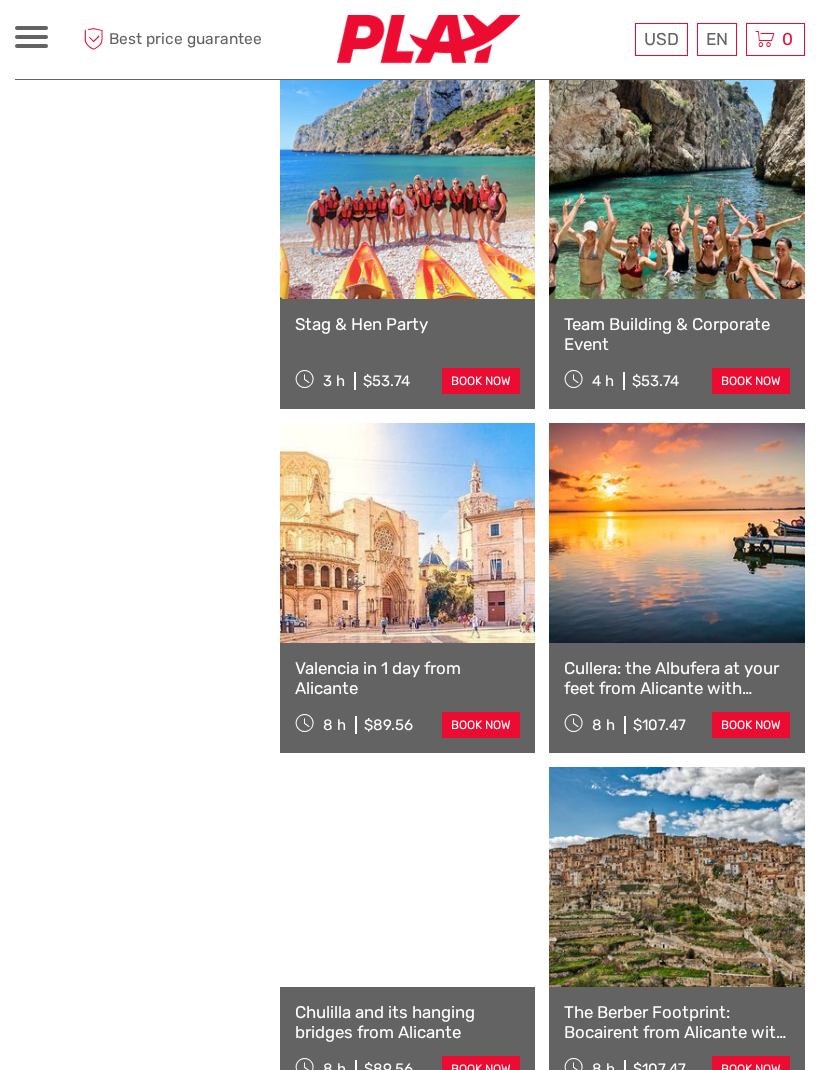 scroll, scrollTop: 2664, scrollLeft: 0, axis: vertical 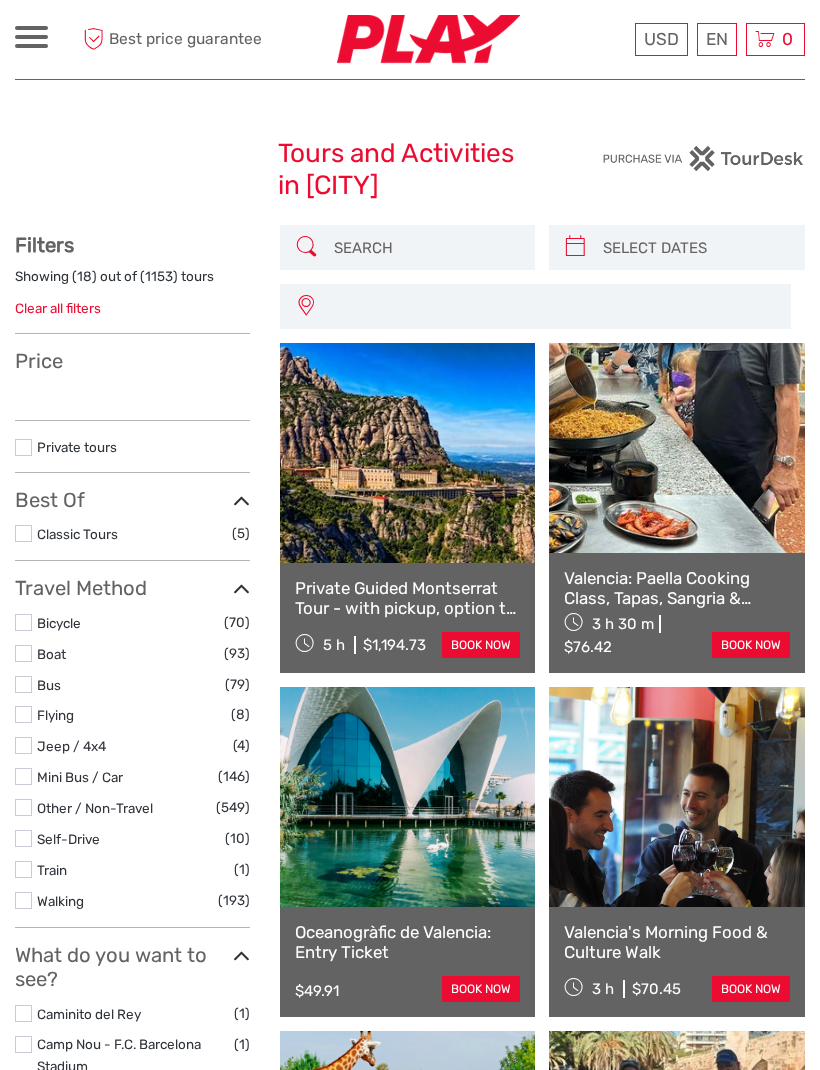 select 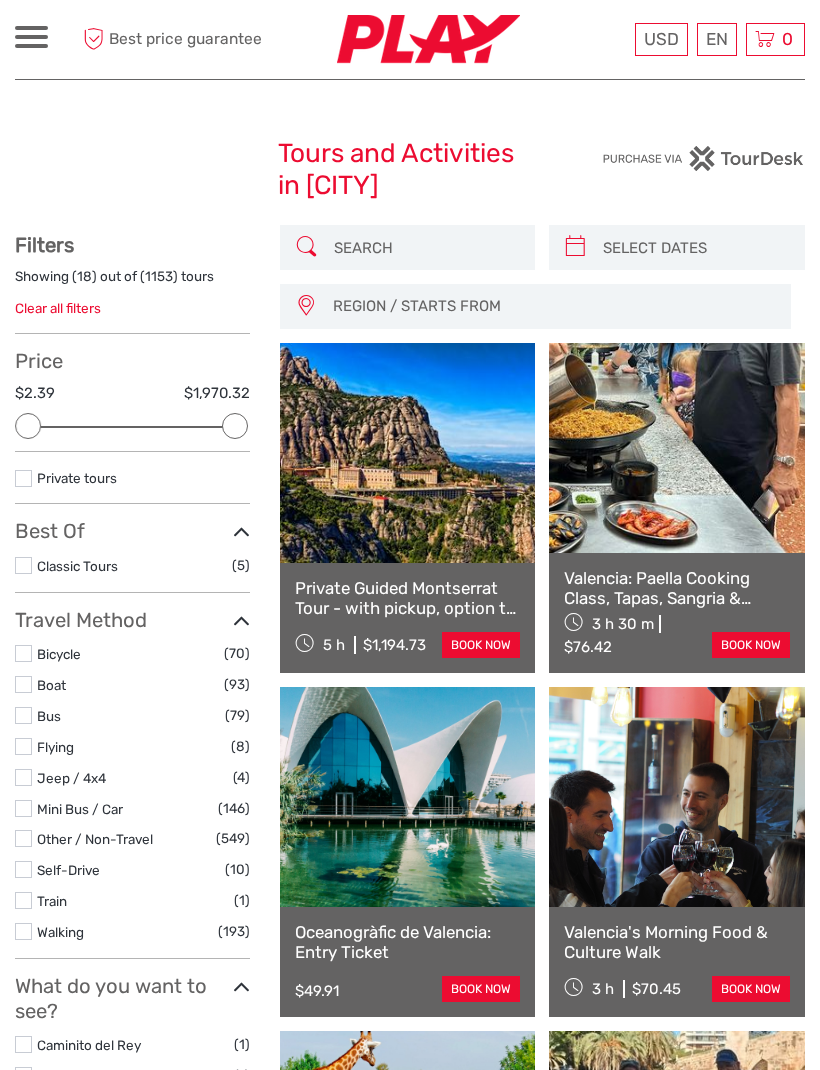 scroll, scrollTop: 0, scrollLeft: 0, axis: both 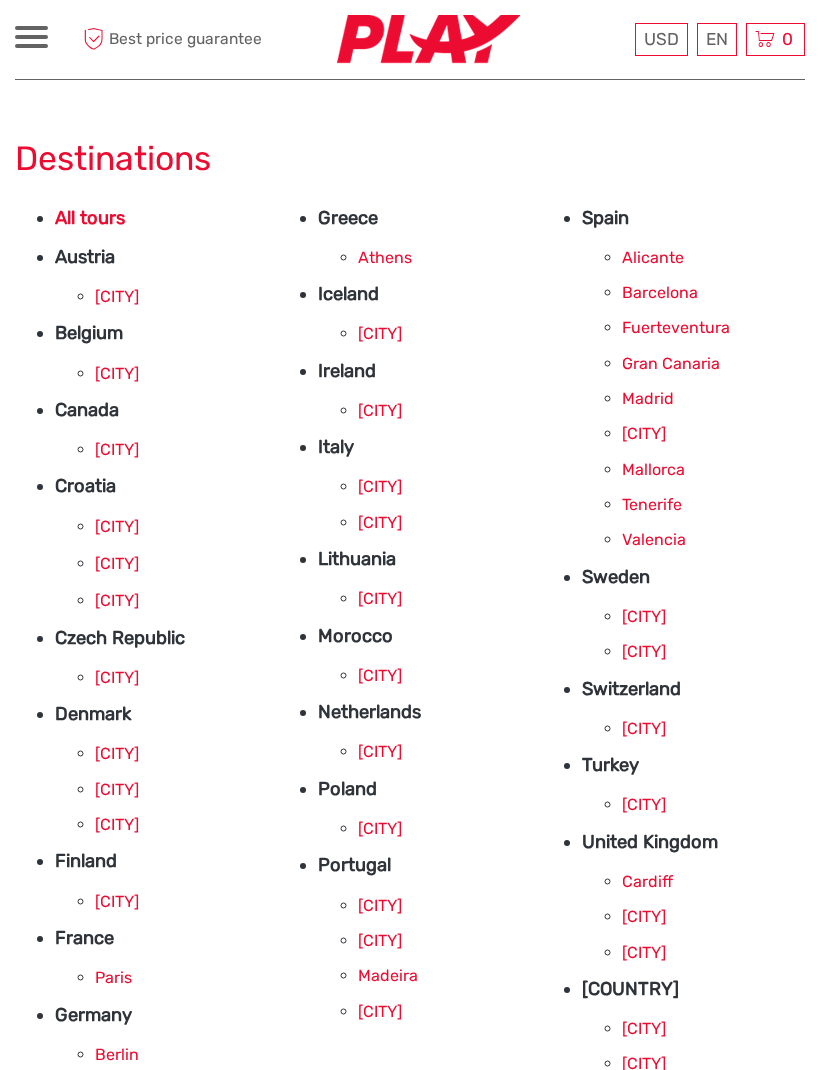click on "Gran Canaria" at bounding box center [671, 363] 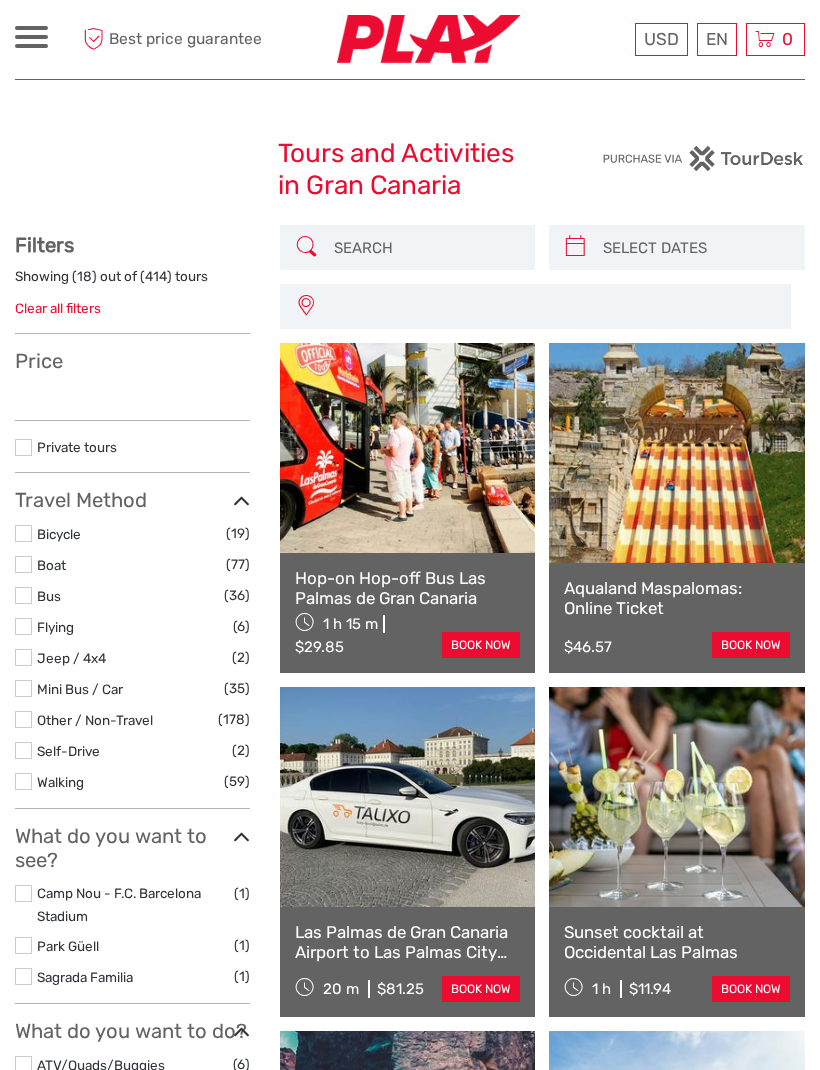 select 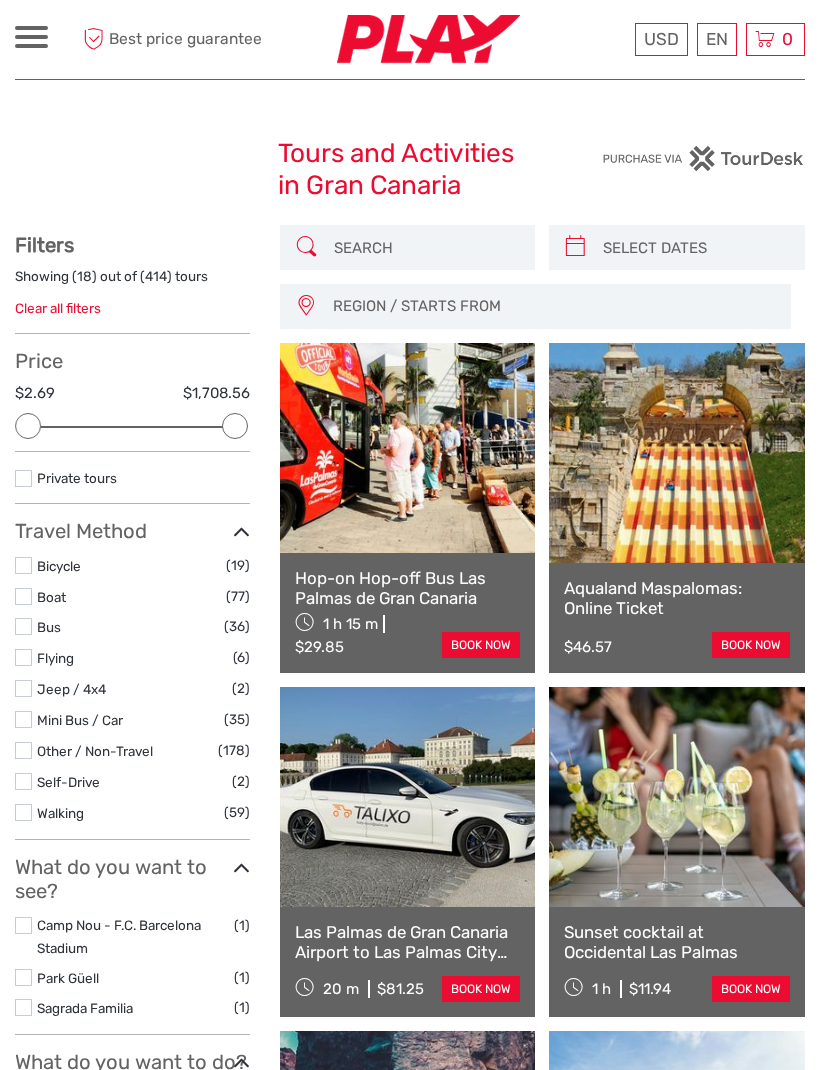 scroll, scrollTop: 0, scrollLeft: 0, axis: both 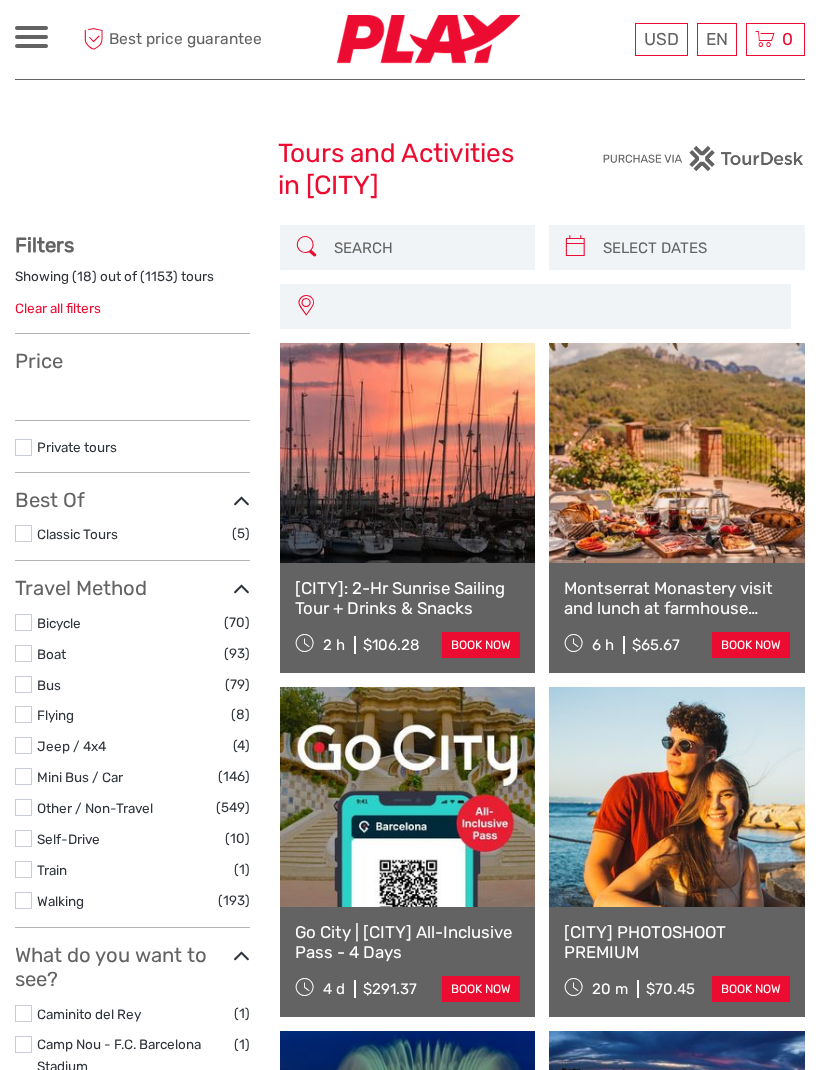 select 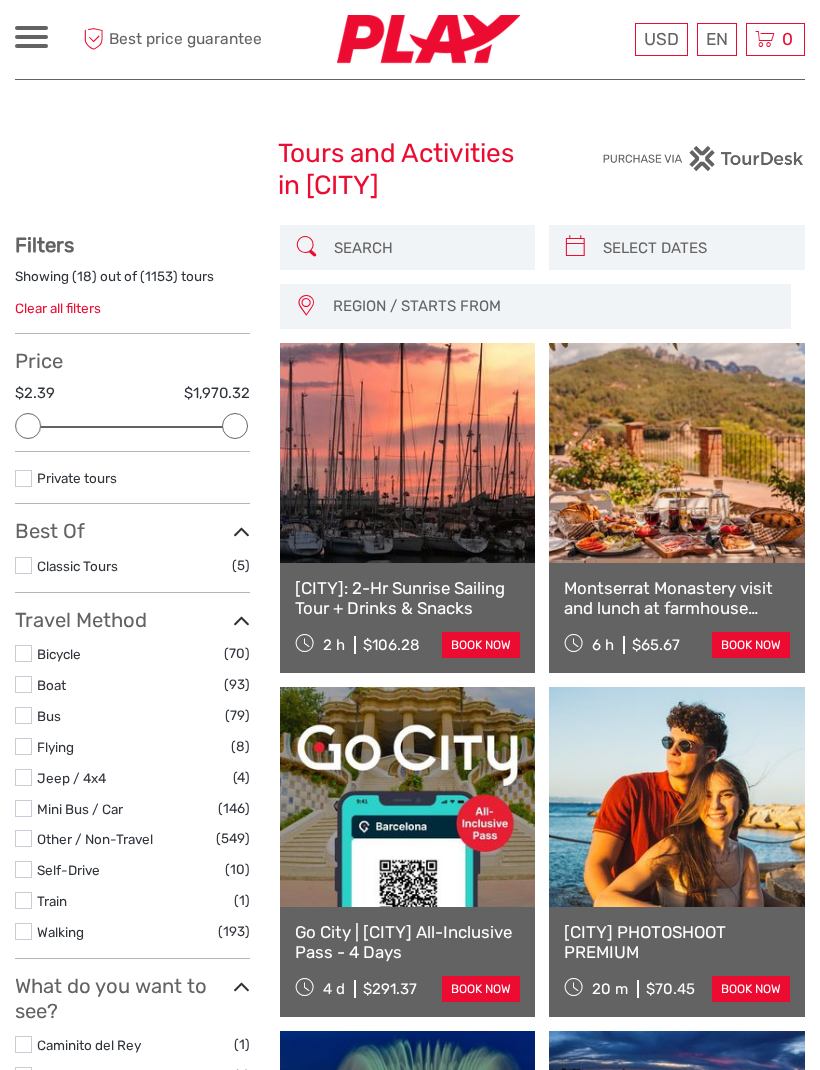 scroll, scrollTop: 0, scrollLeft: 0, axis: both 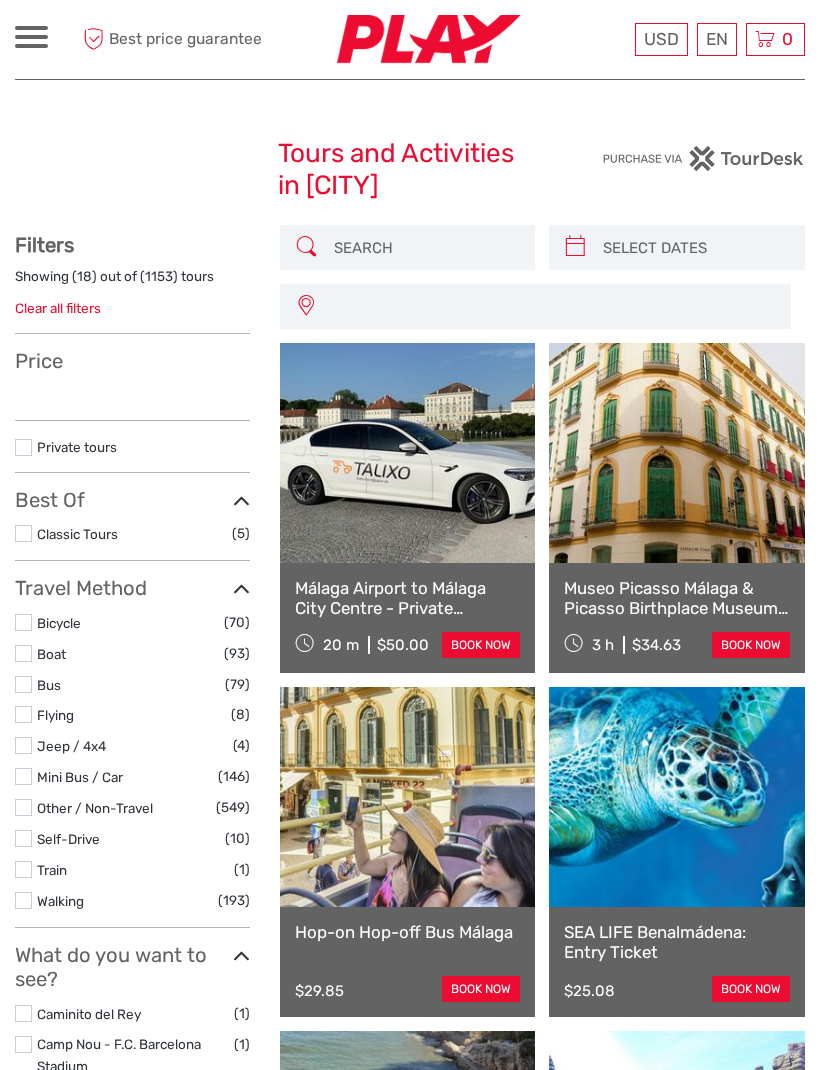 select 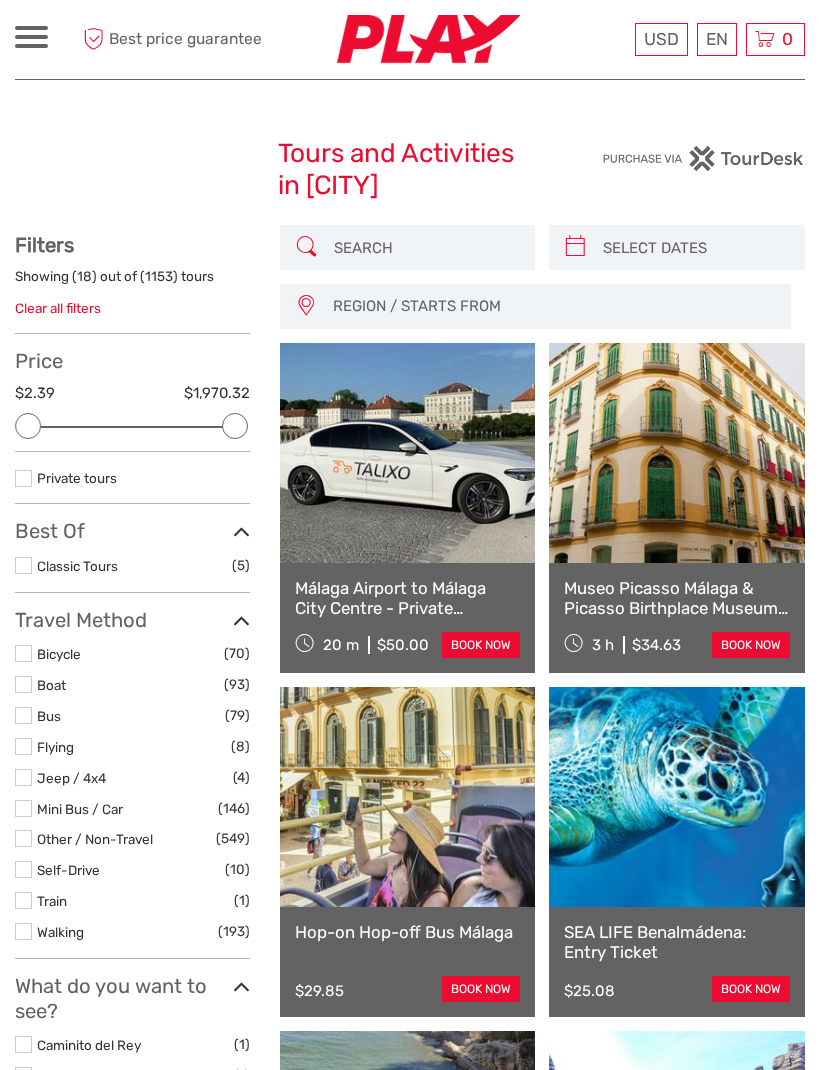 scroll, scrollTop: 0, scrollLeft: 0, axis: both 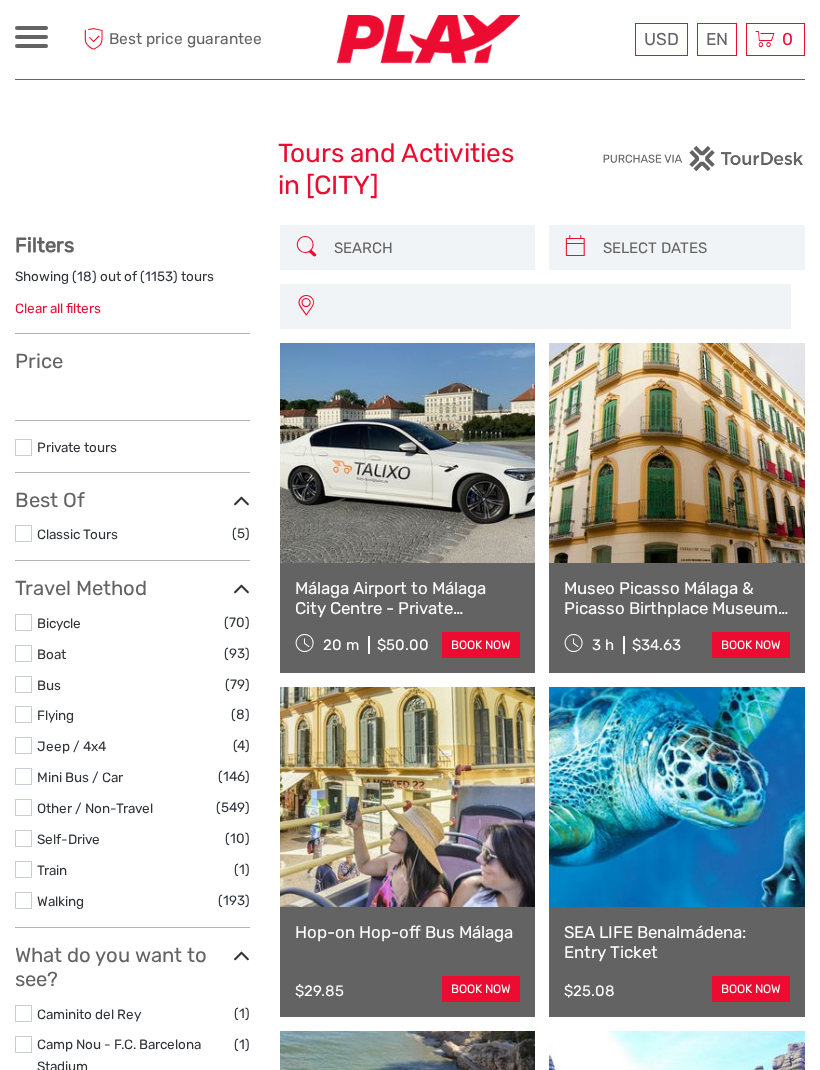 select 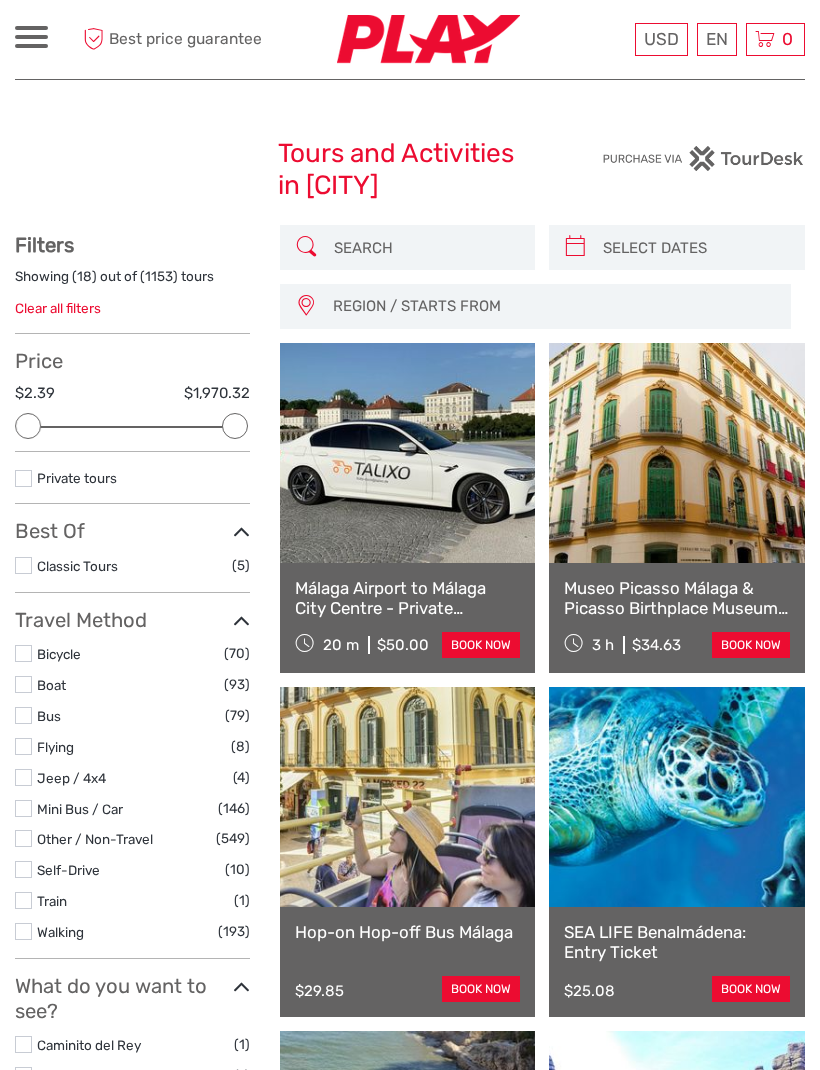 scroll, scrollTop: 0, scrollLeft: 0, axis: both 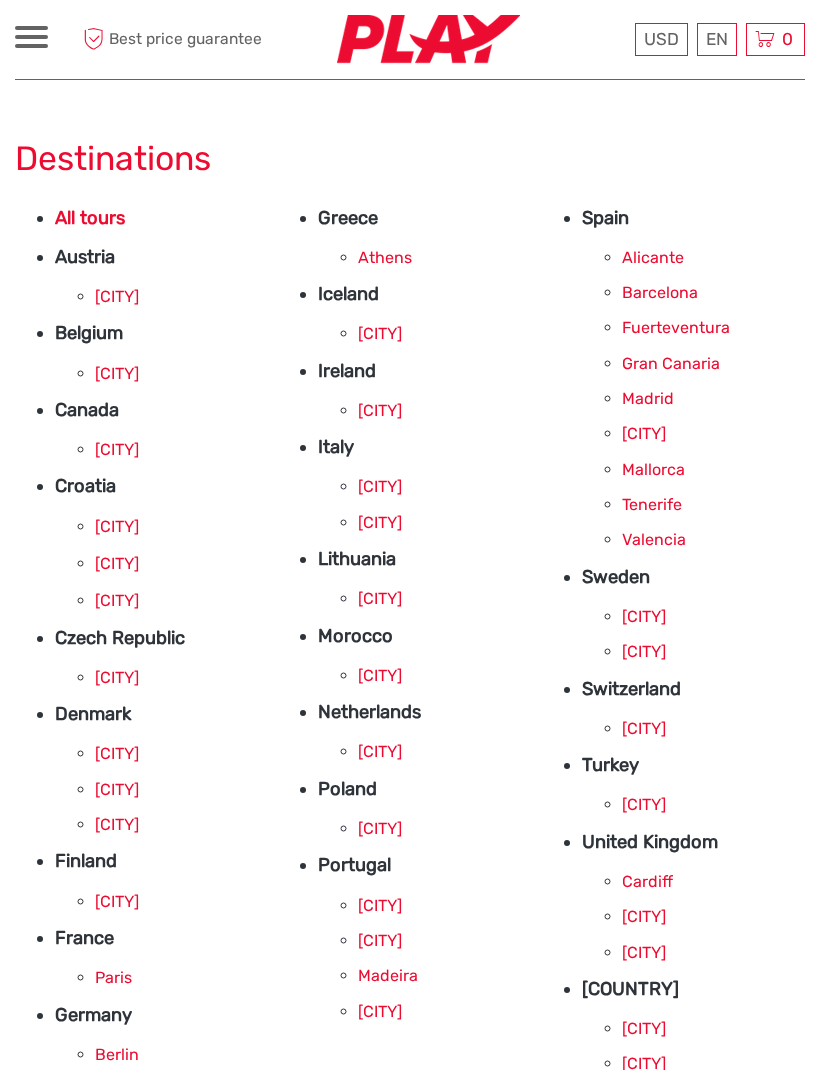 click on "Fuerteventura" at bounding box center (676, 327) 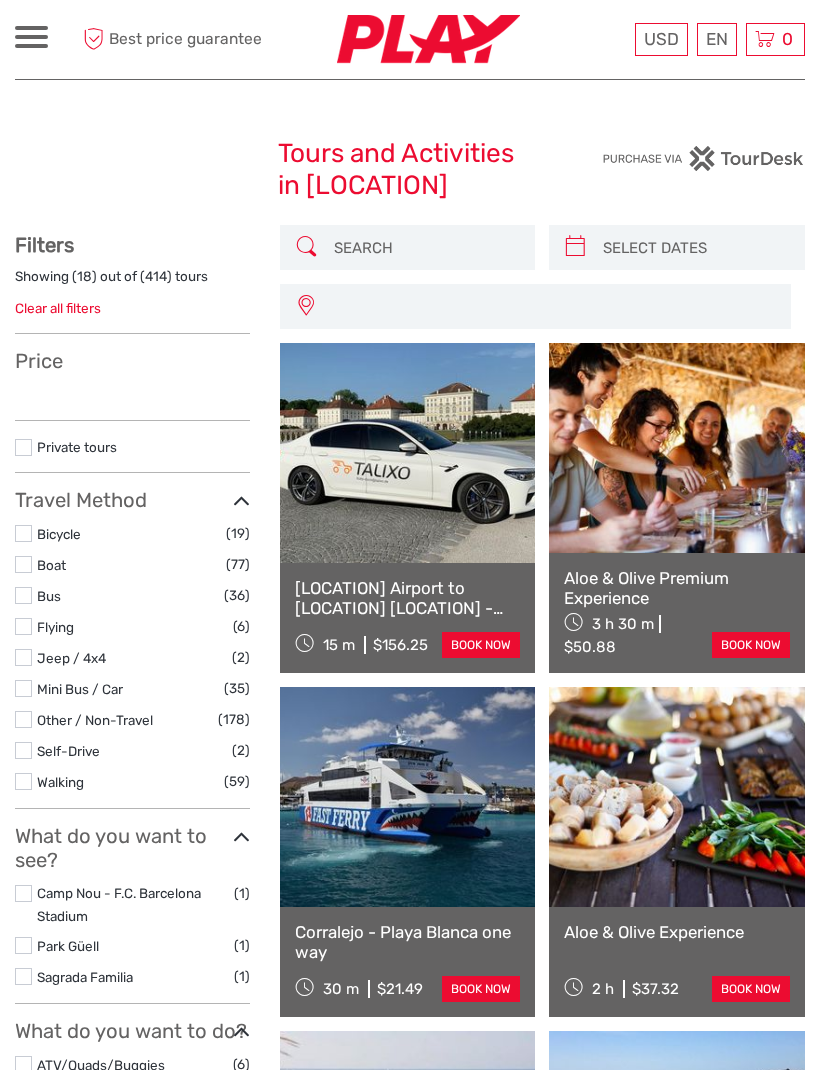select 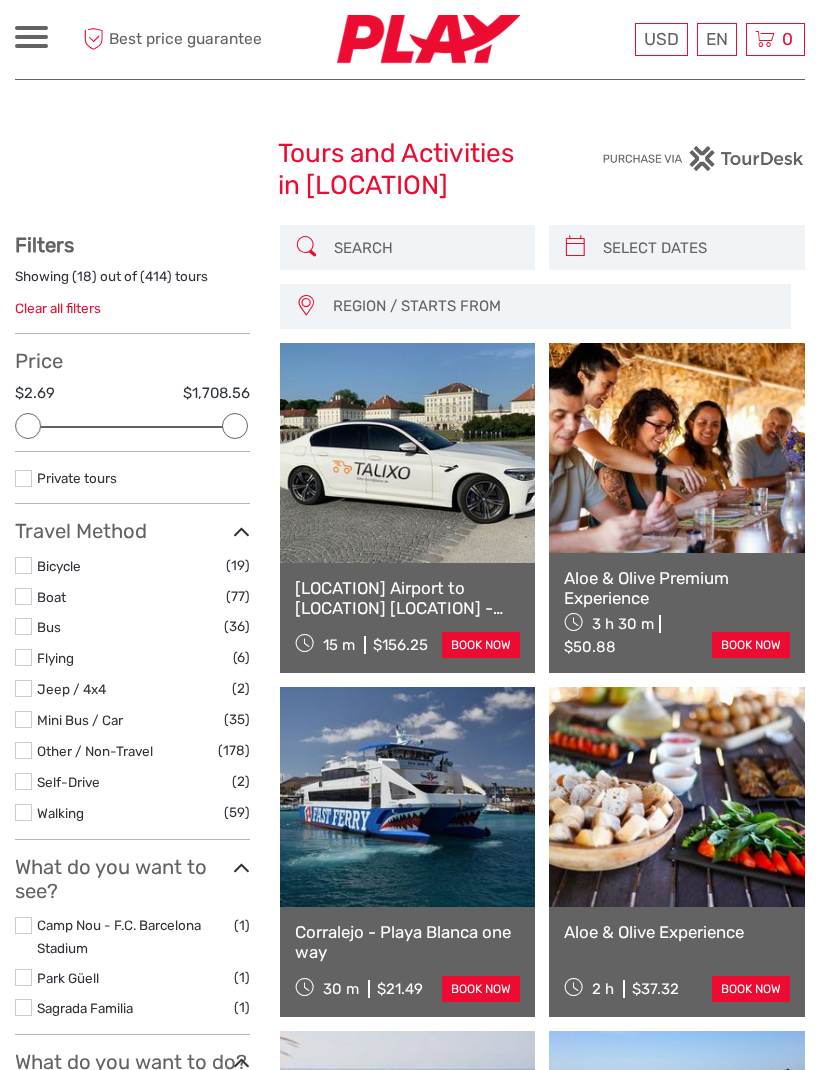 scroll, scrollTop: 0, scrollLeft: 0, axis: both 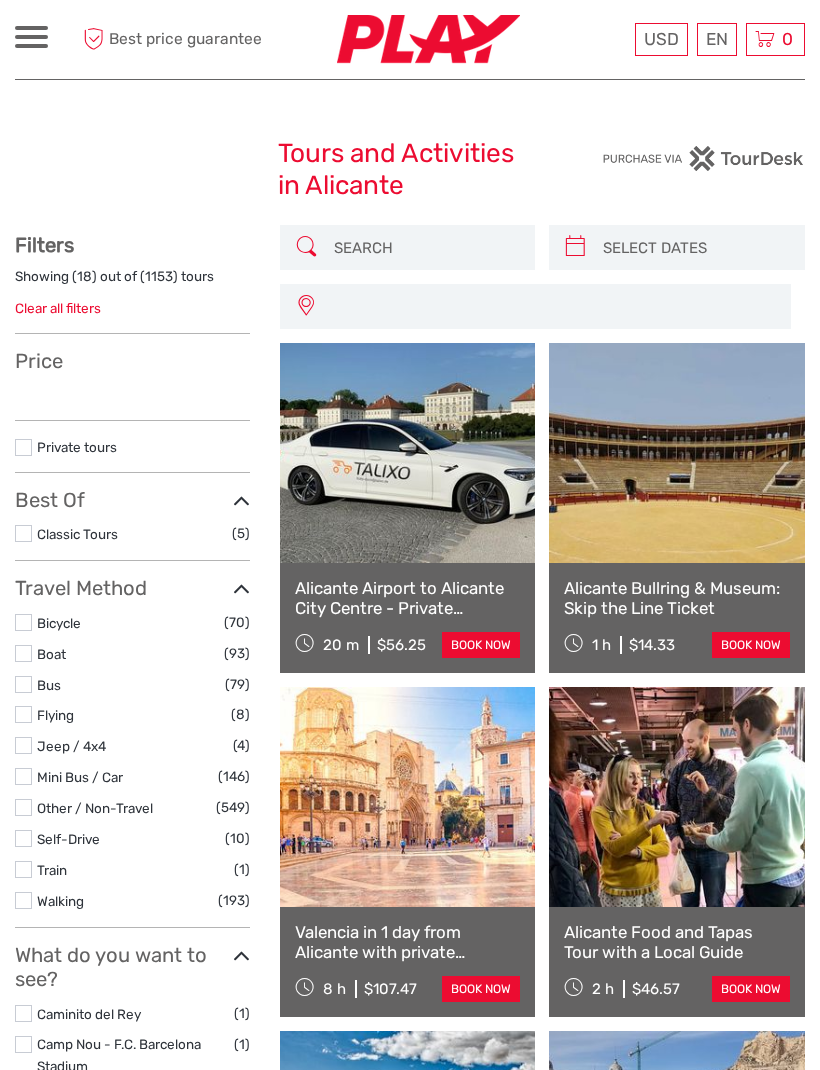 select 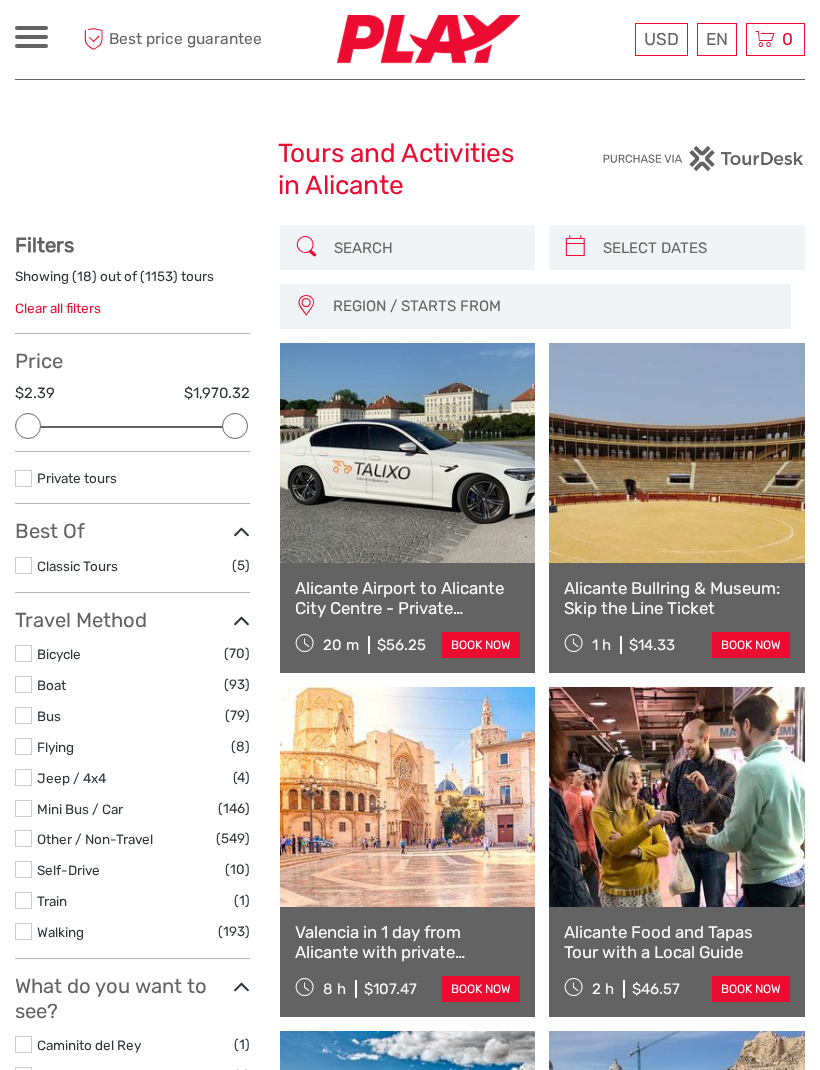 scroll, scrollTop: 0, scrollLeft: 0, axis: both 